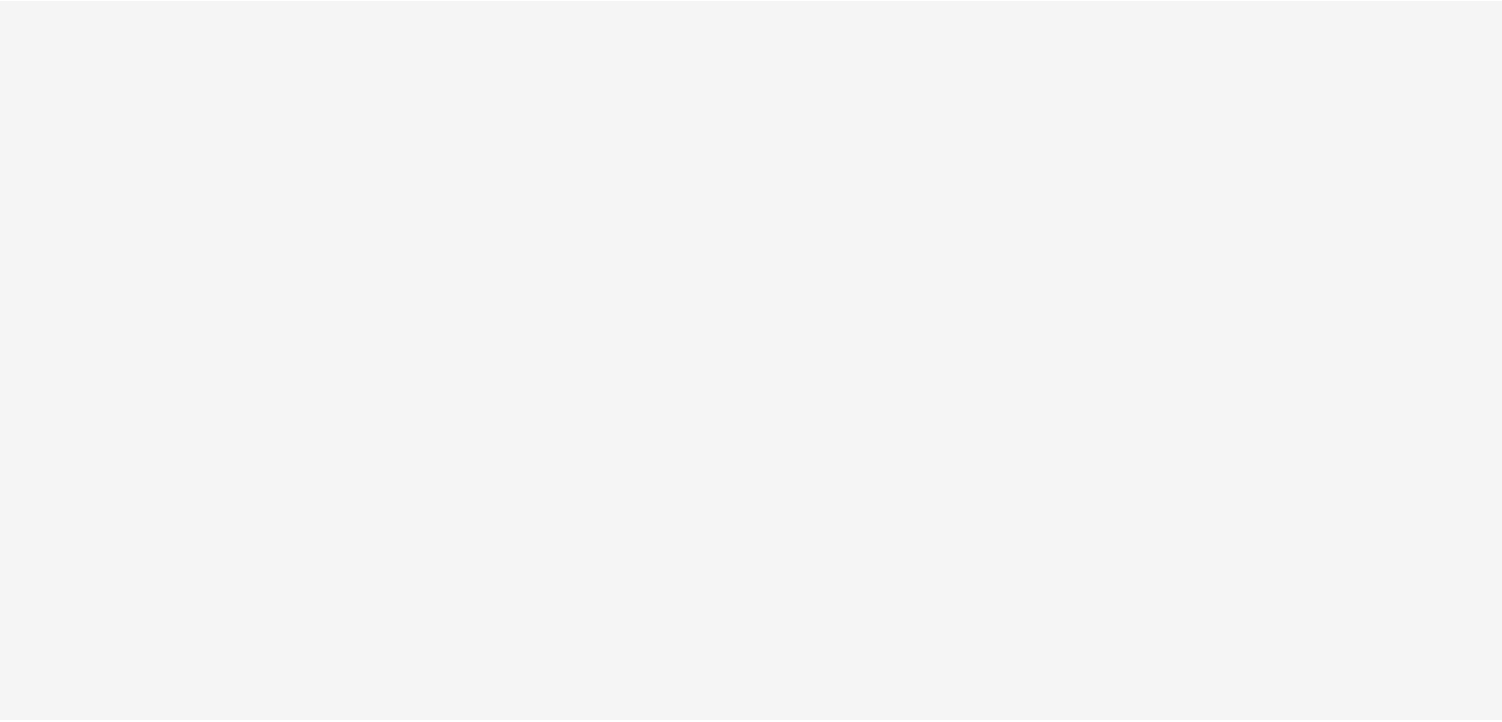 scroll, scrollTop: 0, scrollLeft: 0, axis: both 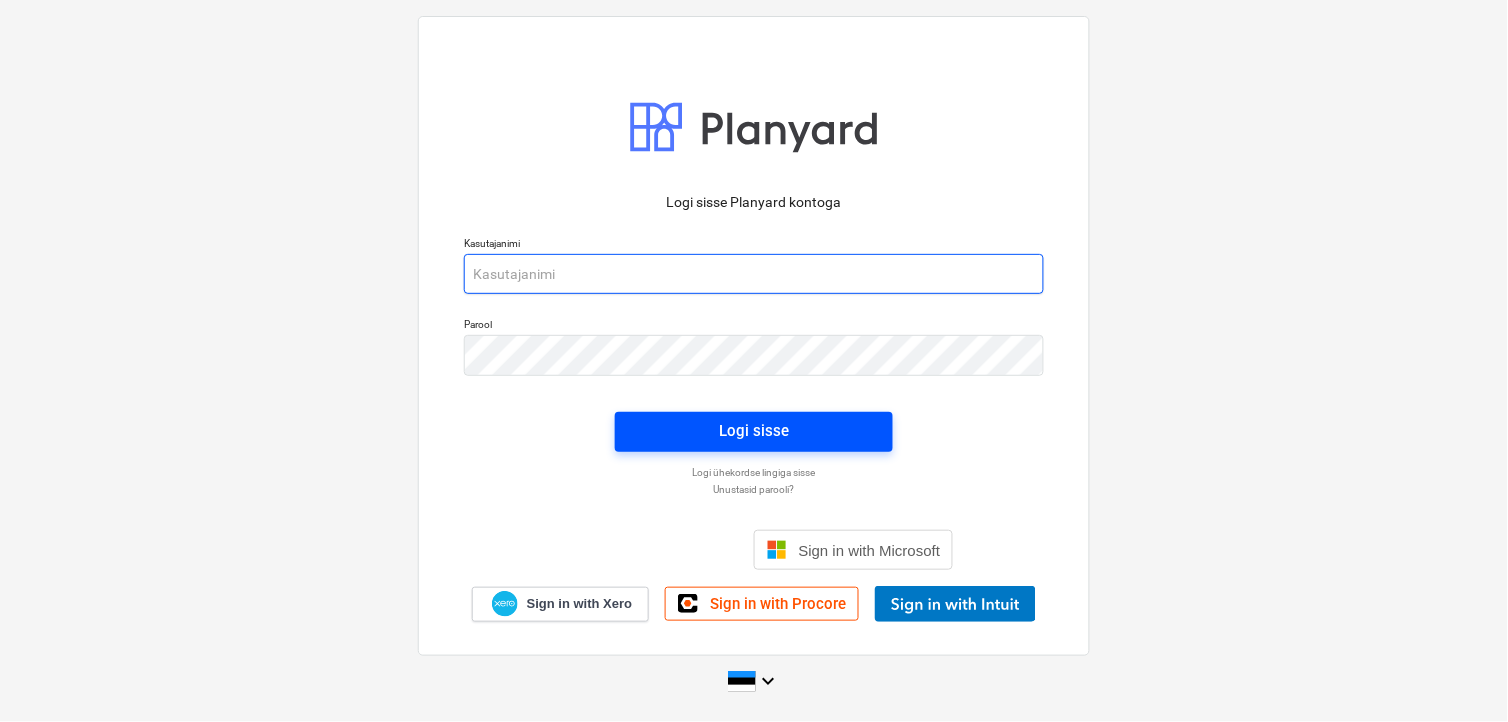 type on "[EMAIL_ADDRESS][DOMAIN_NAME]" 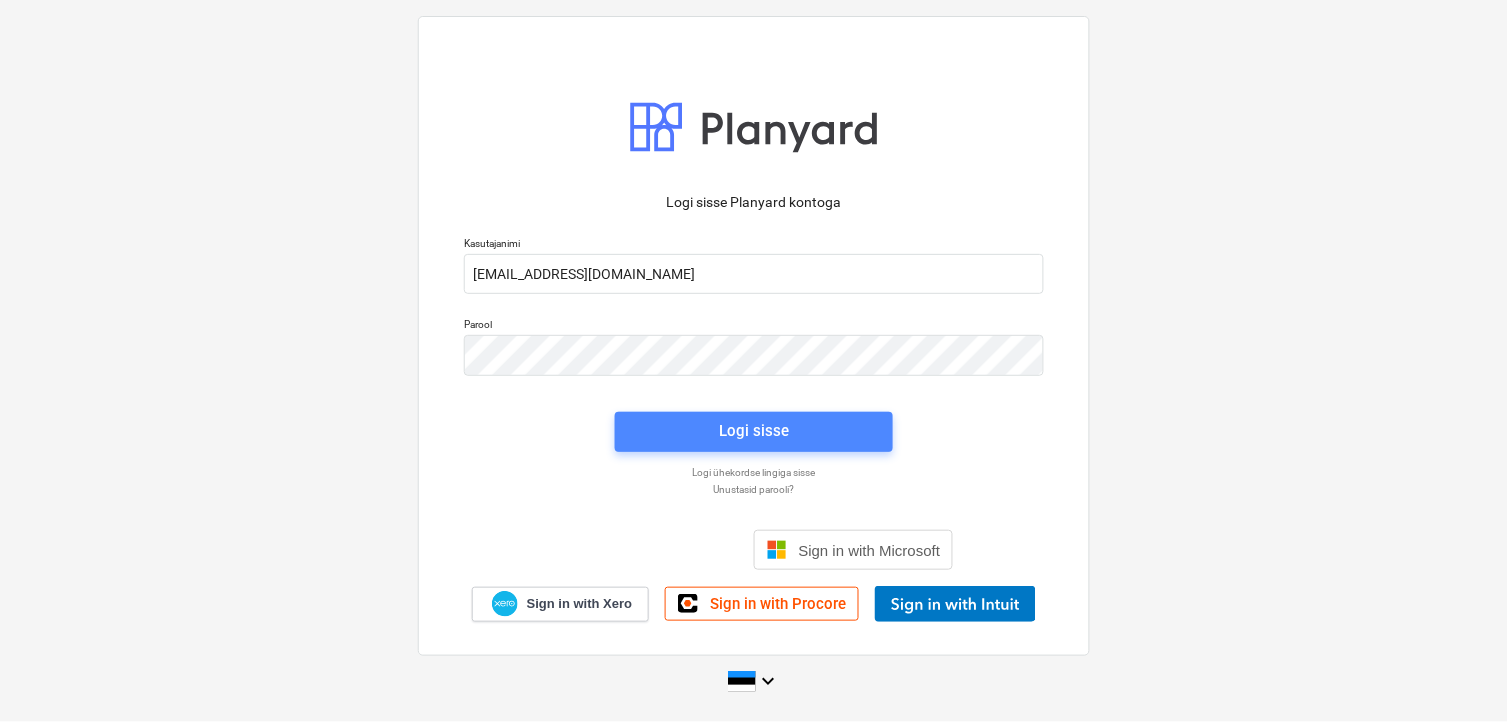 click on "Logi sisse" at bounding box center [754, 431] 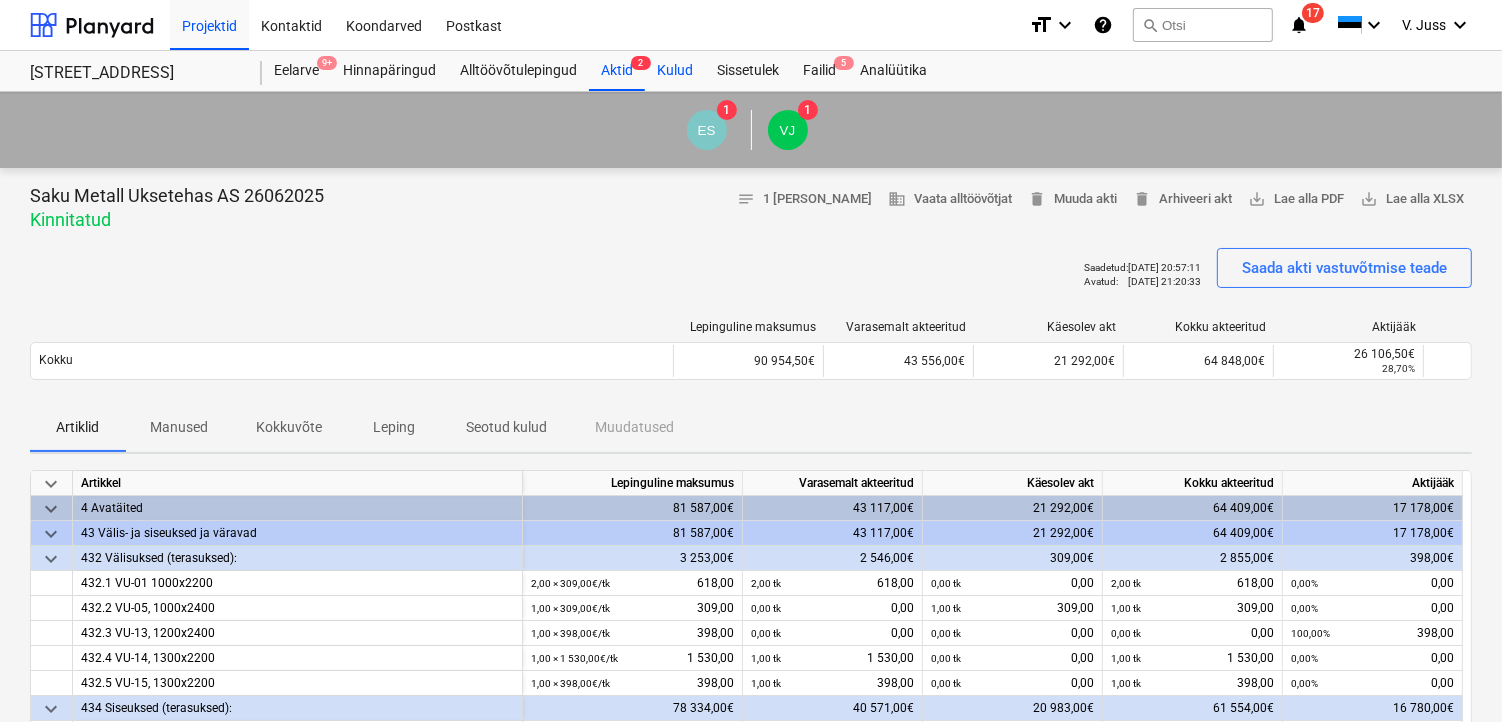 click on "Kulud" at bounding box center [675, 71] 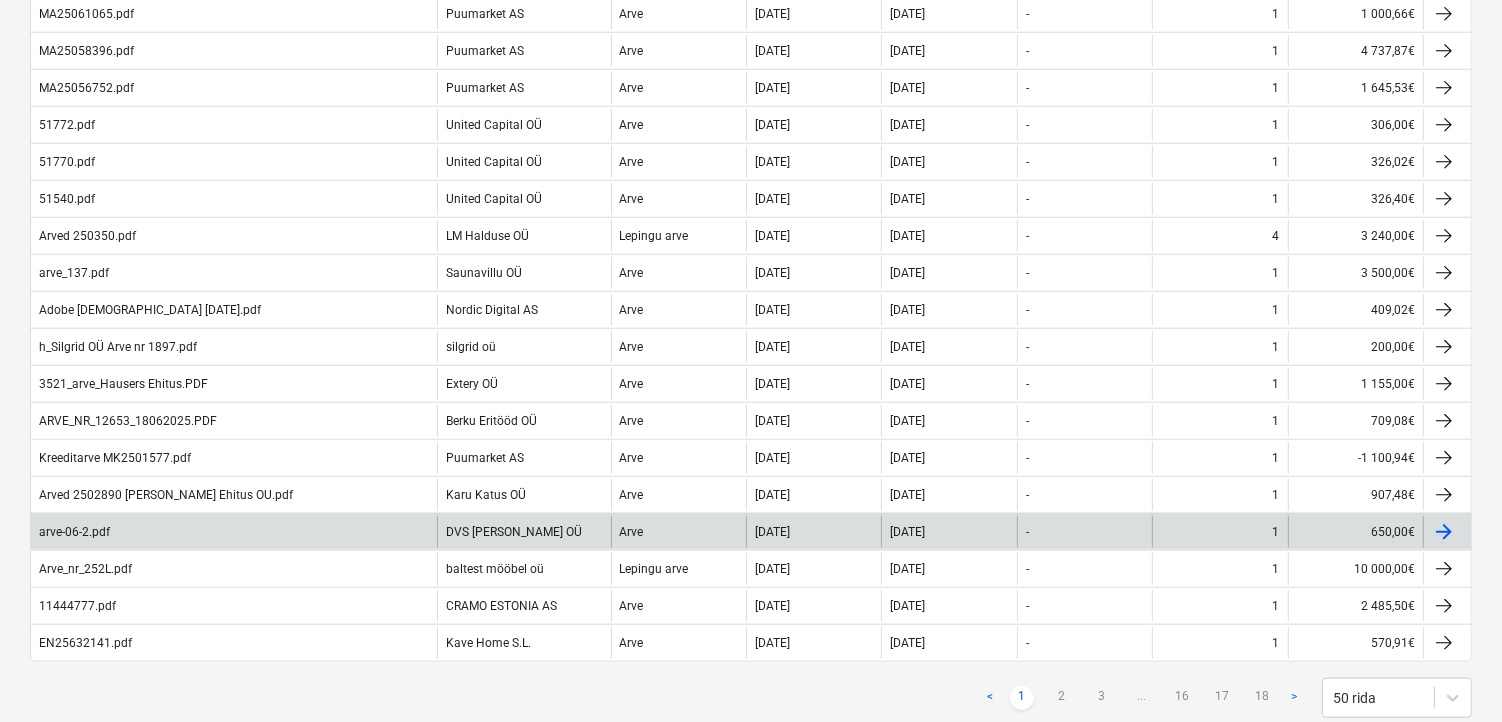 scroll, scrollTop: 1623, scrollLeft: 0, axis: vertical 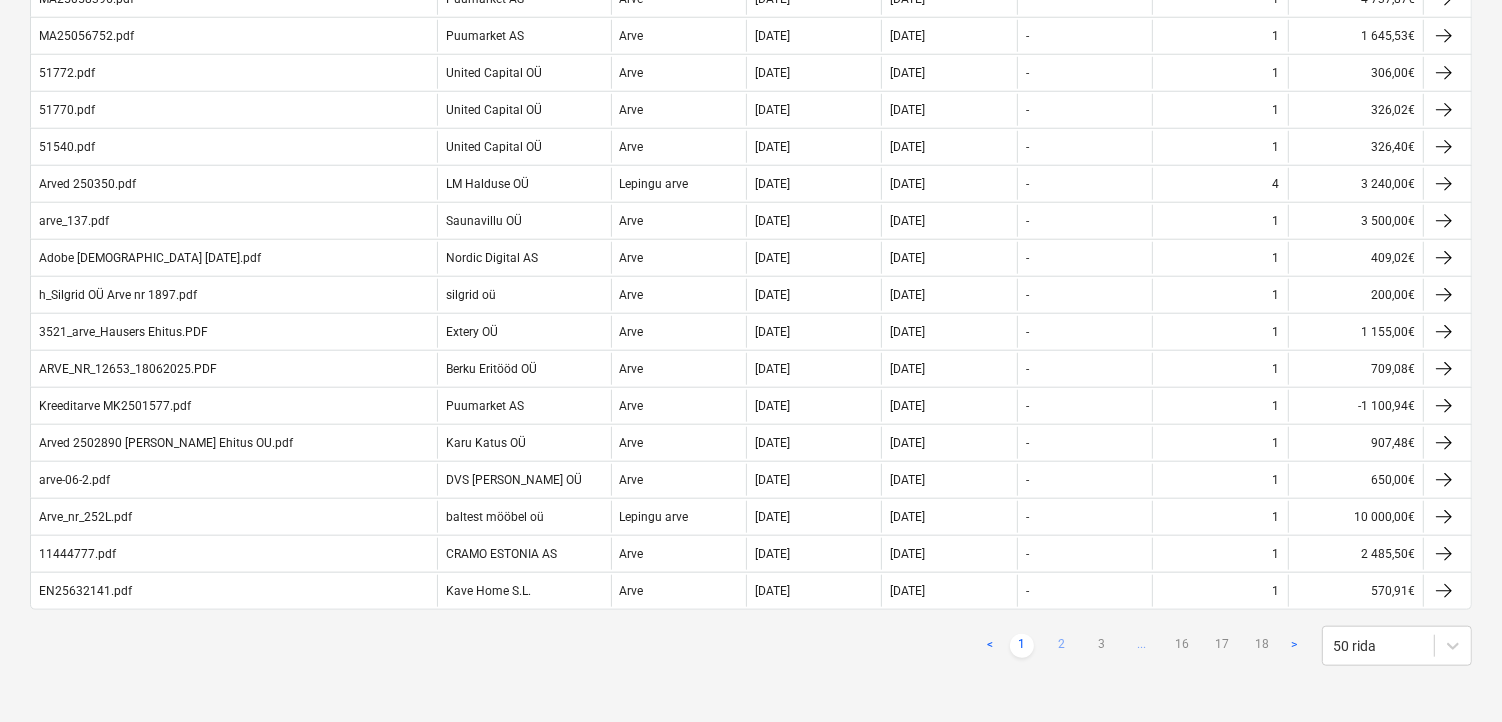 click on "2" at bounding box center (1062, 646) 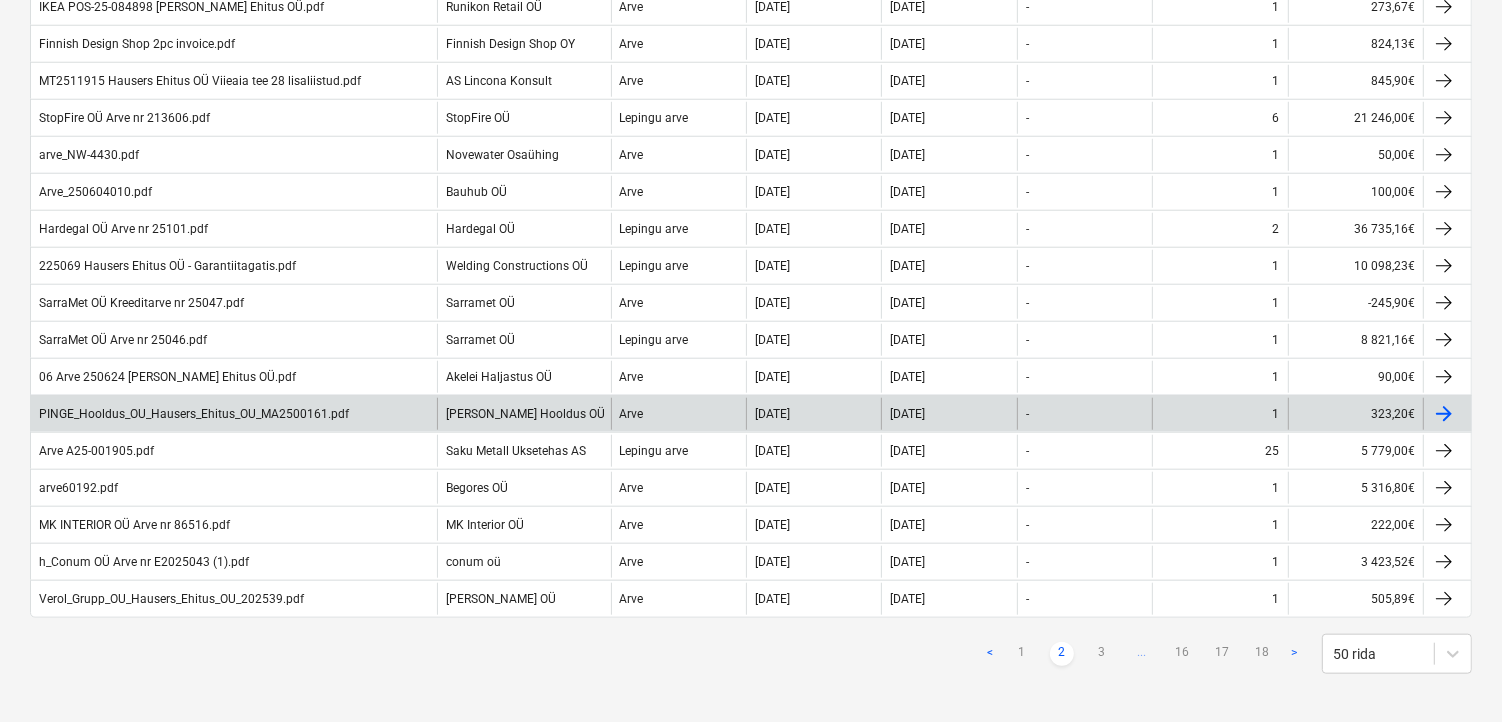 scroll, scrollTop: 1623, scrollLeft: 0, axis: vertical 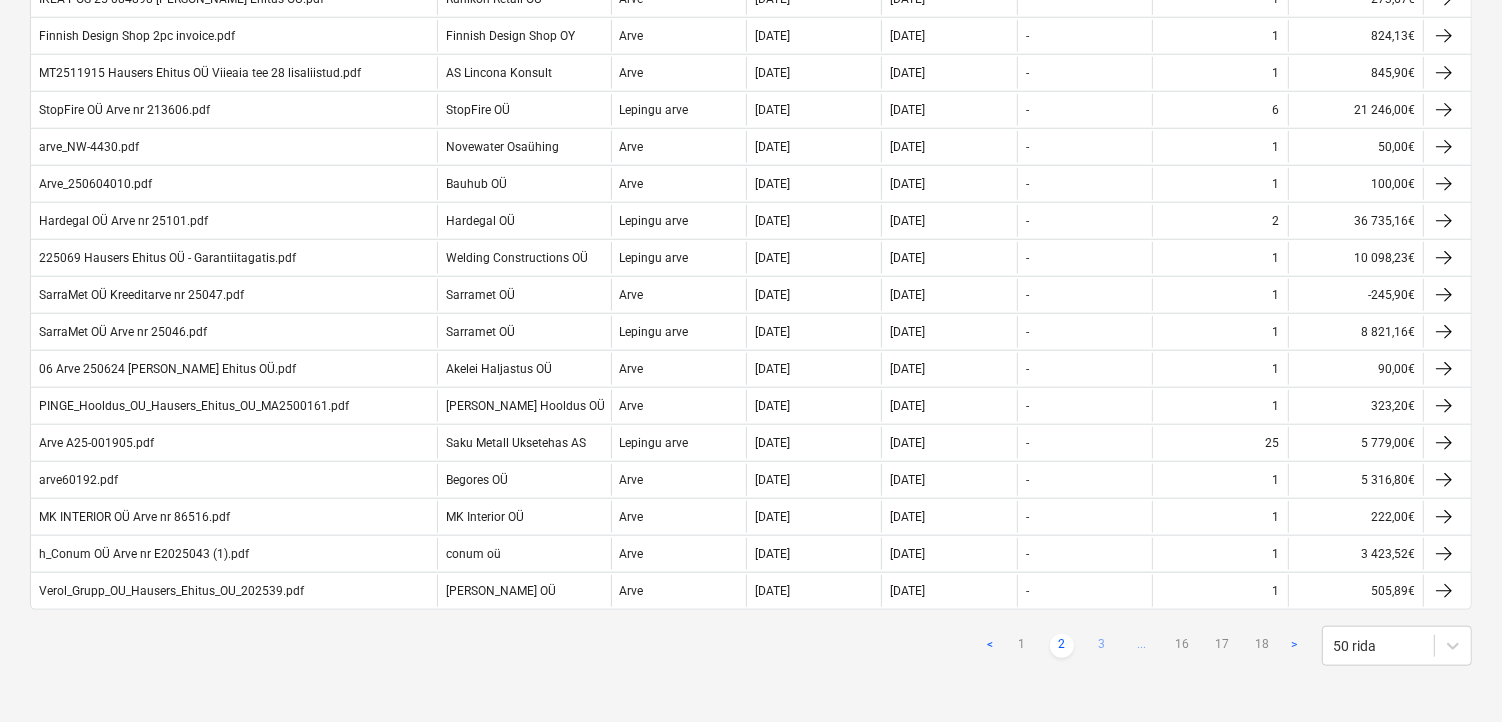 click on "3" at bounding box center [1102, 646] 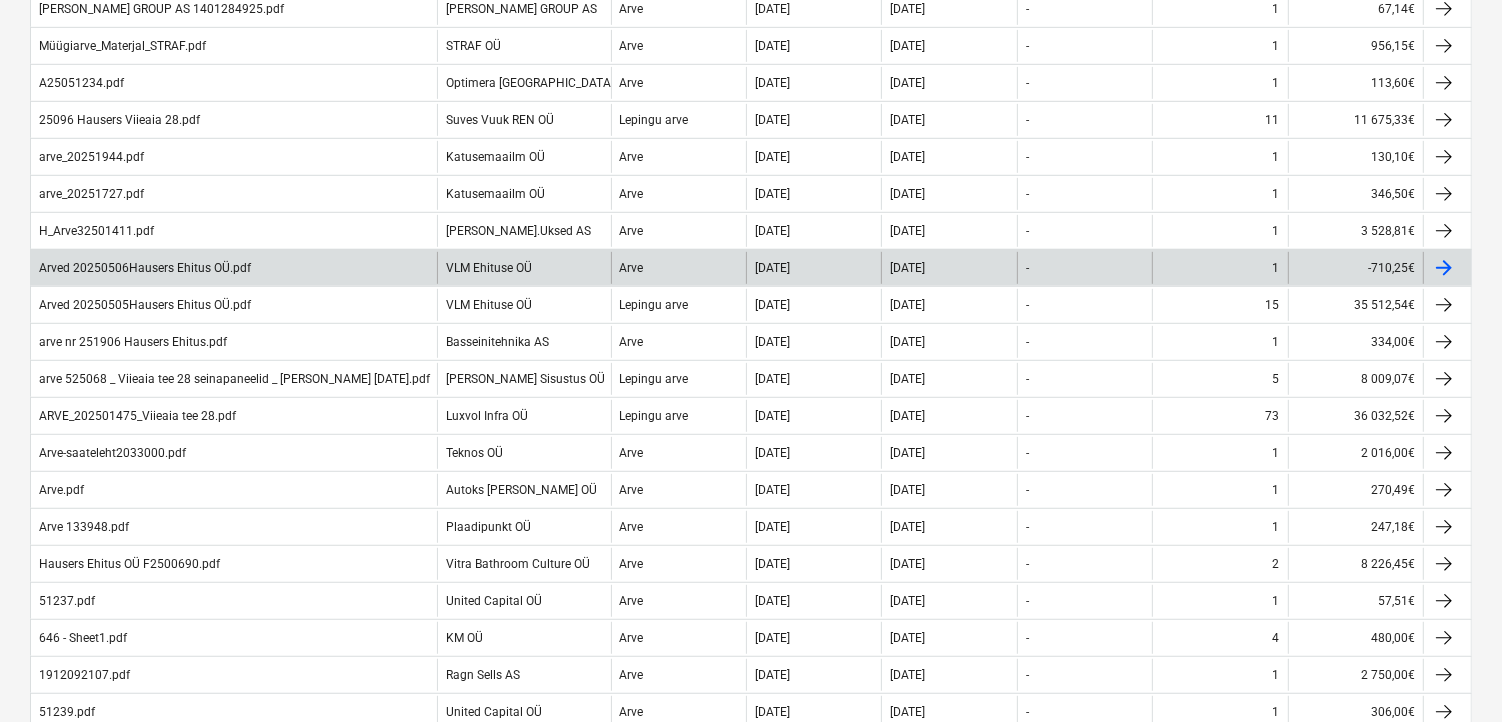 scroll, scrollTop: 956, scrollLeft: 0, axis: vertical 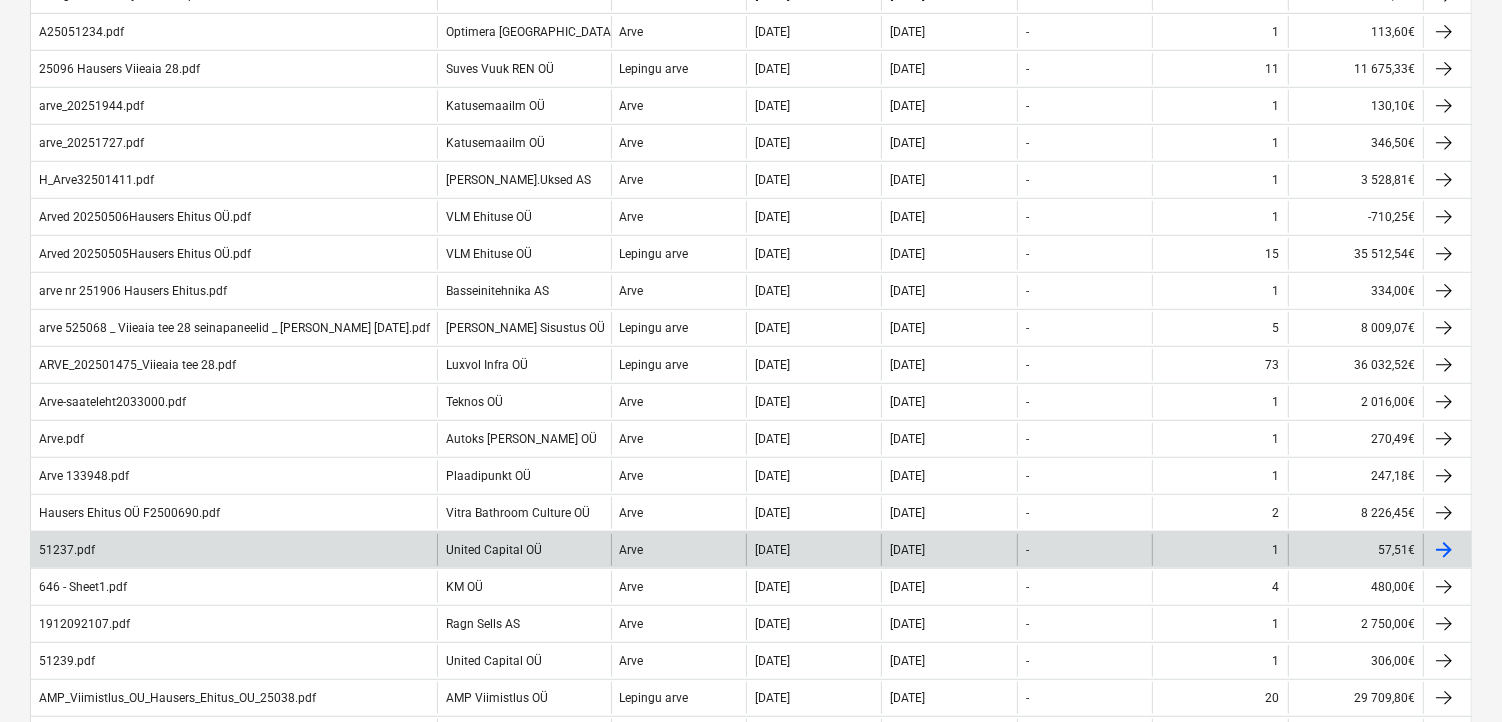click on "51237.pdf" at bounding box center [67, 550] 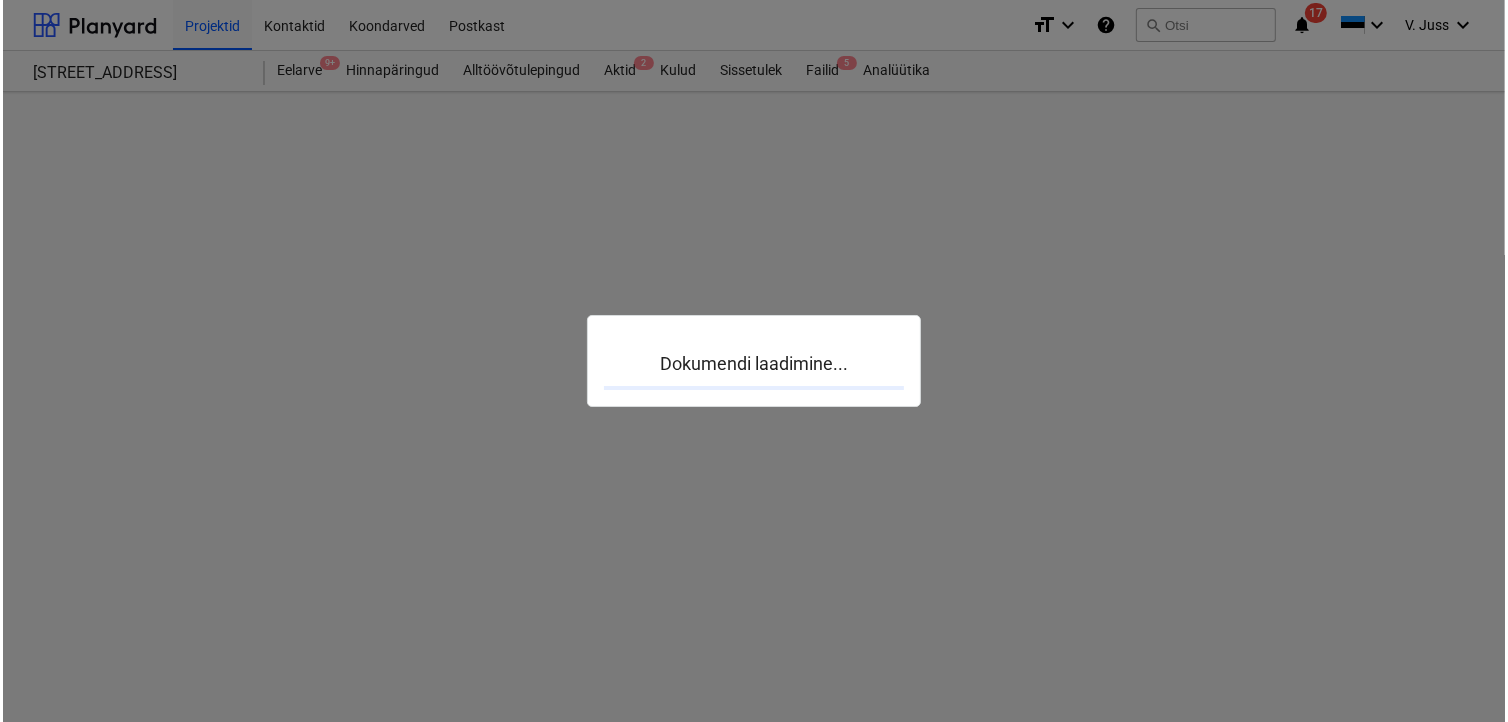 scroll, scrollTop: 0, scrollLeft: 0, axis: both 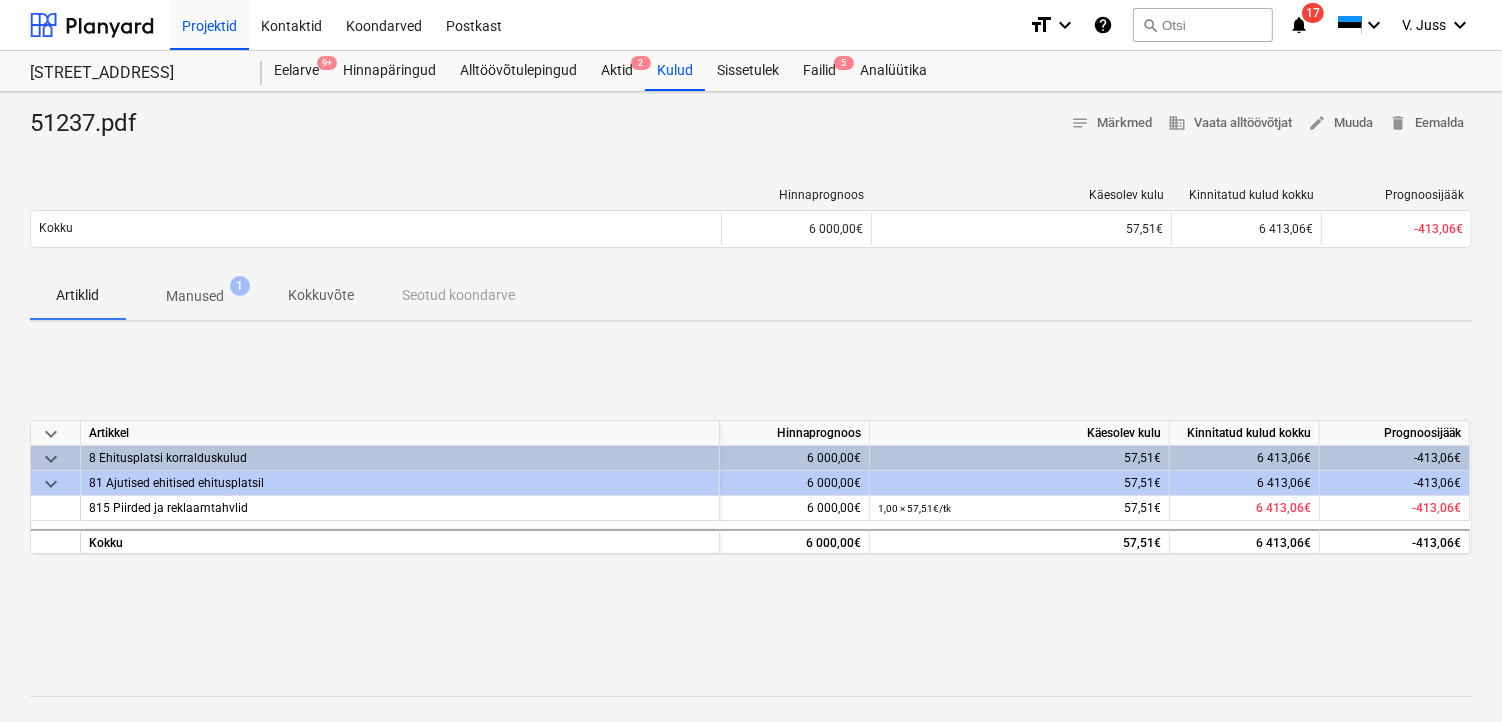 click on "Manused" at bounding box center [195, 296] 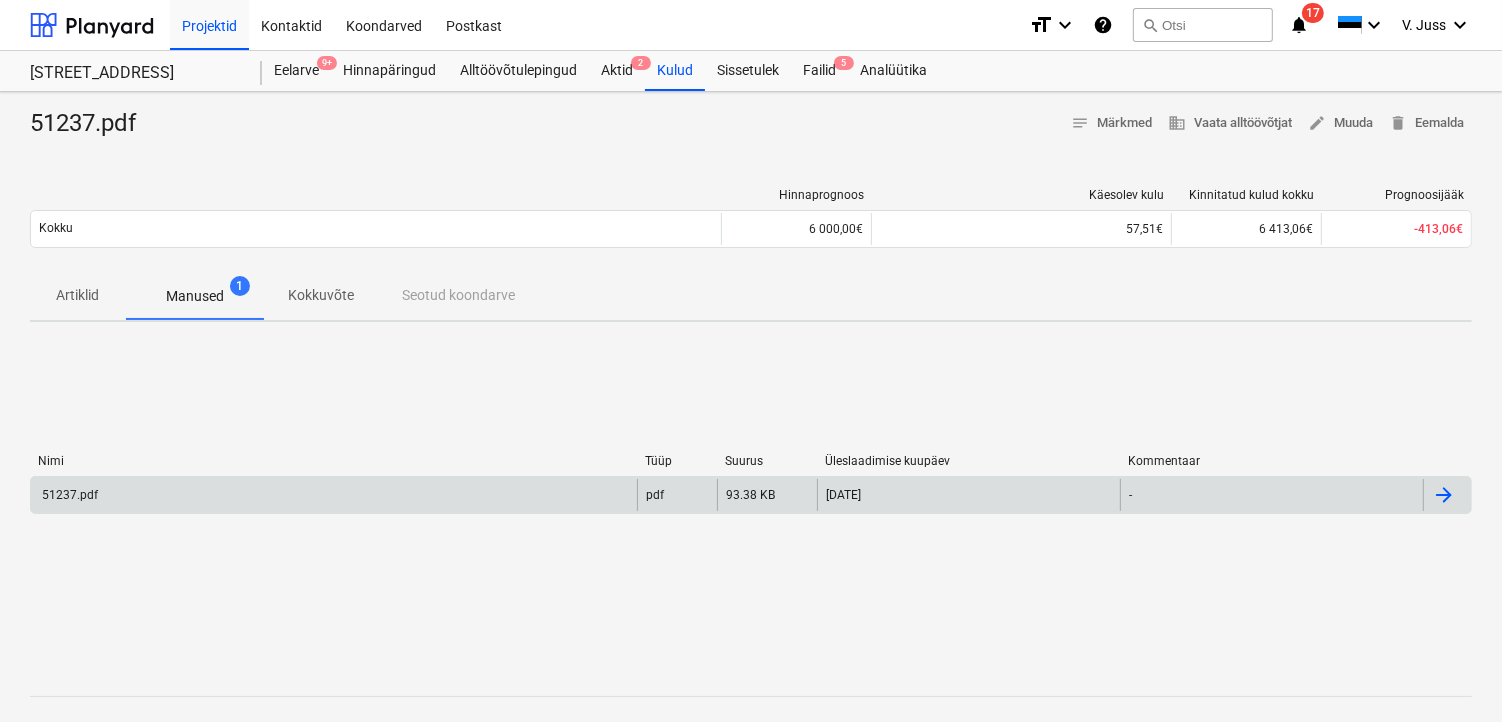 click on "51237.pdf" at bounding box center (68, 495) 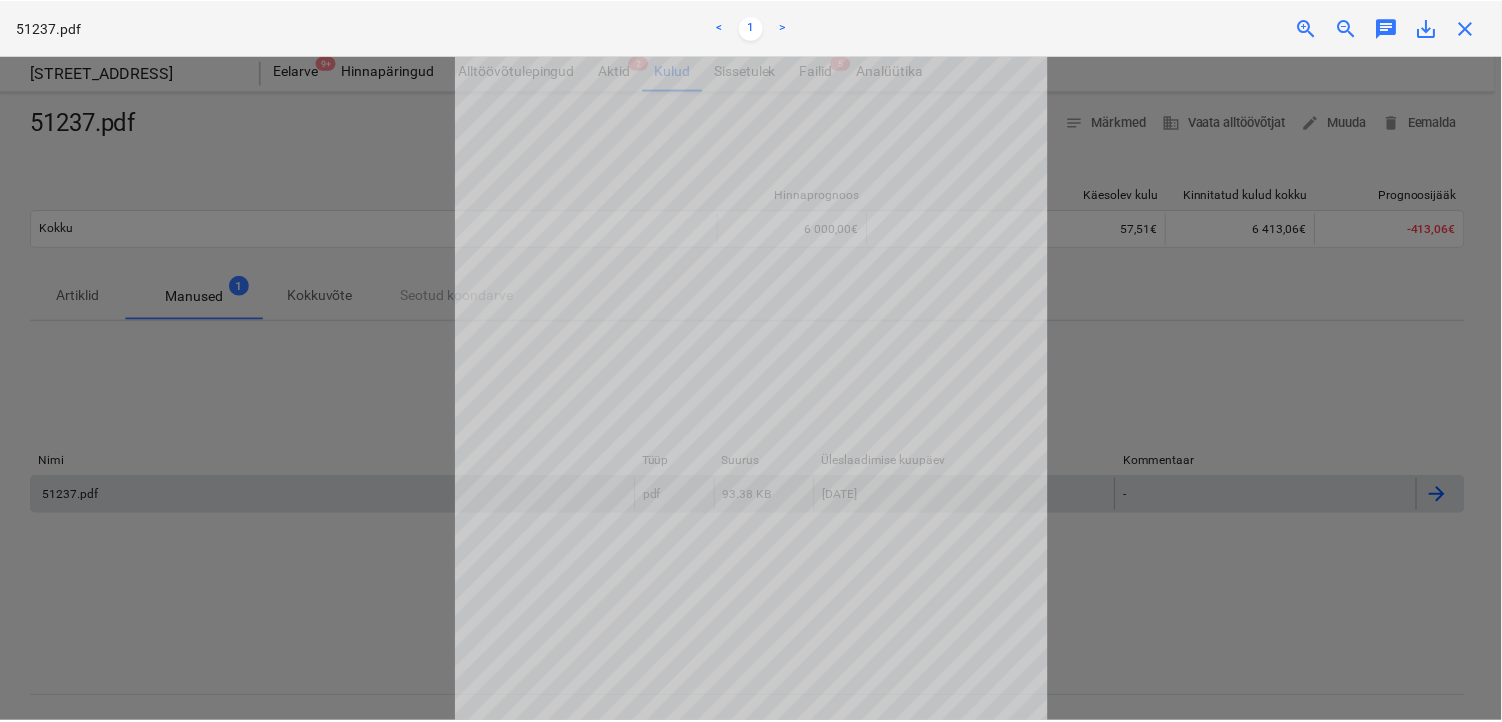 scroll, scrollTop: 0, scrollLeft: 0, axis: both 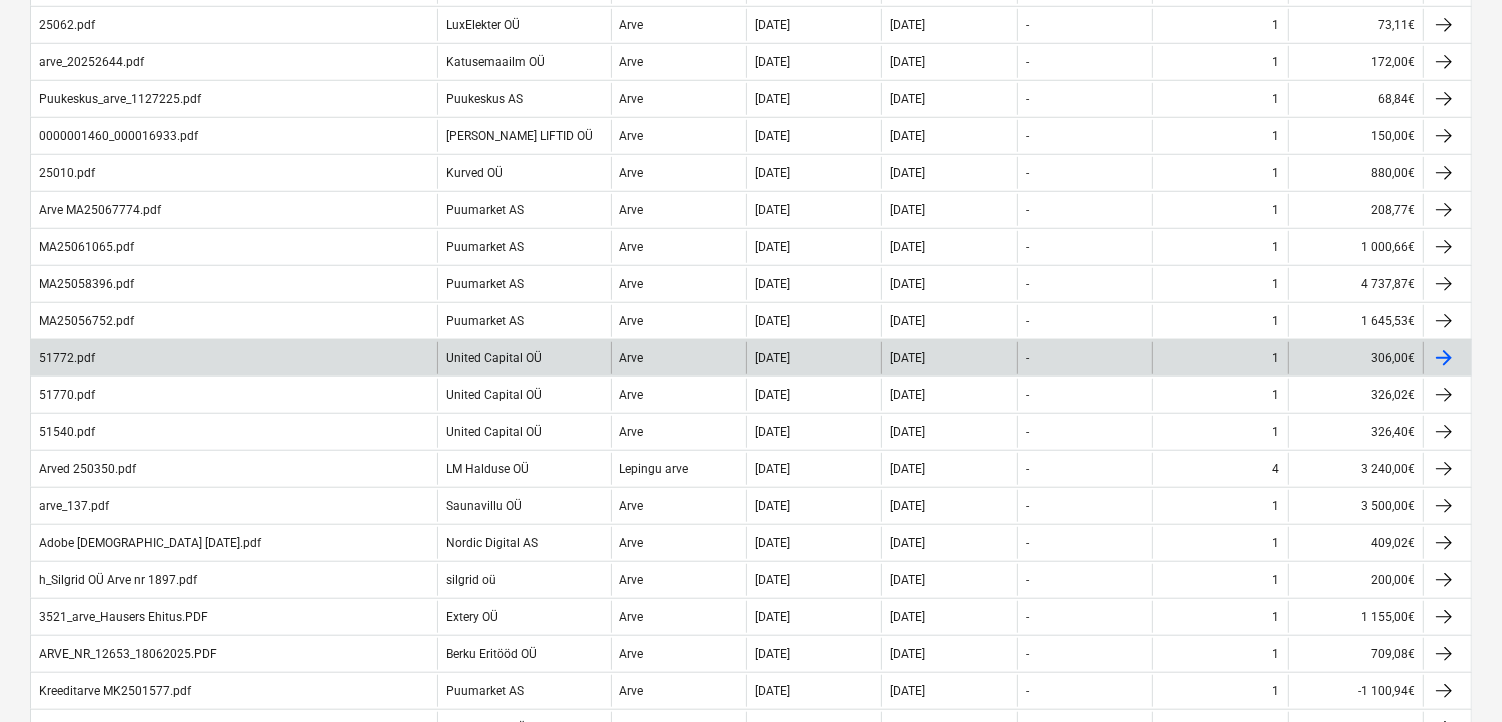 click on "51772.pdf" at bounding box center [234, 358] 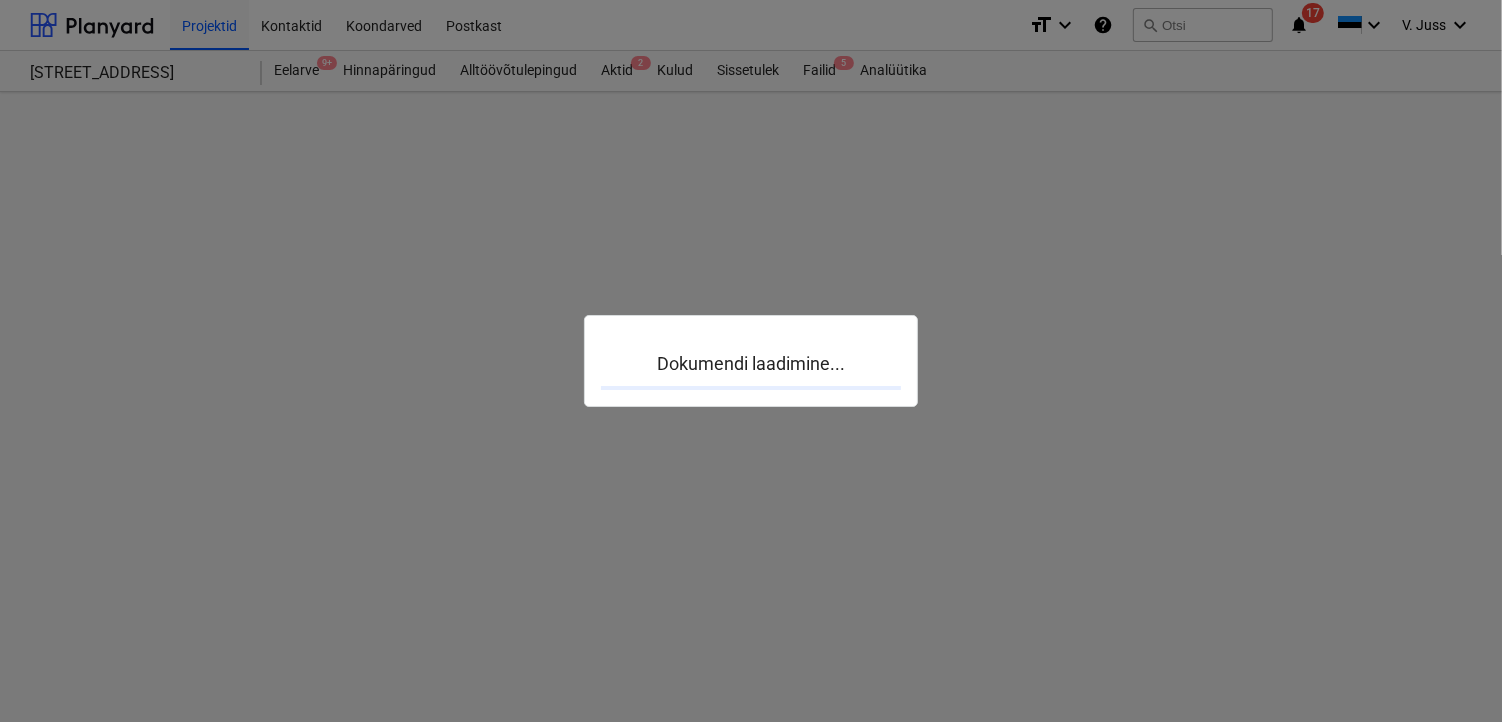 scroll, scrollTop: 0, scrollLeft: 0, axis: both 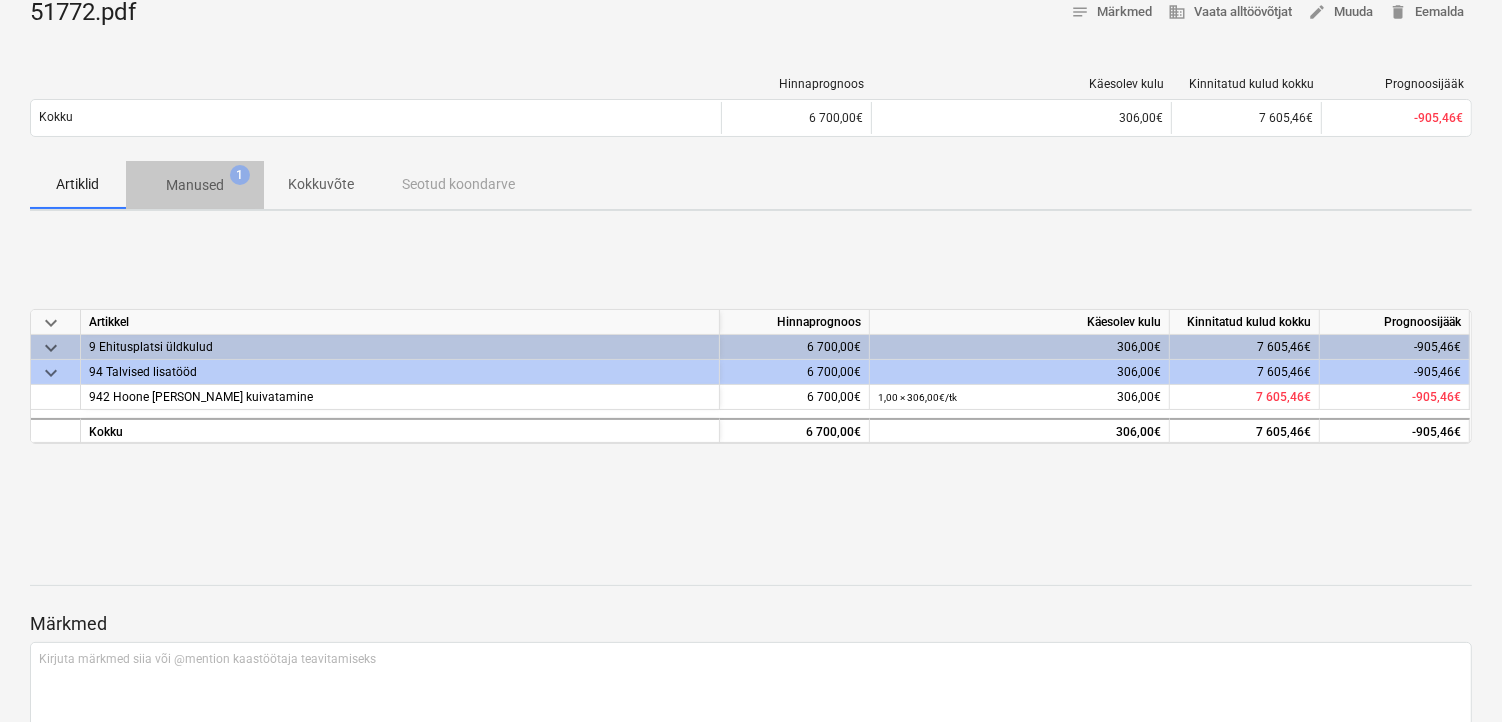 click on "Manused" at bounding box center [195, 185] 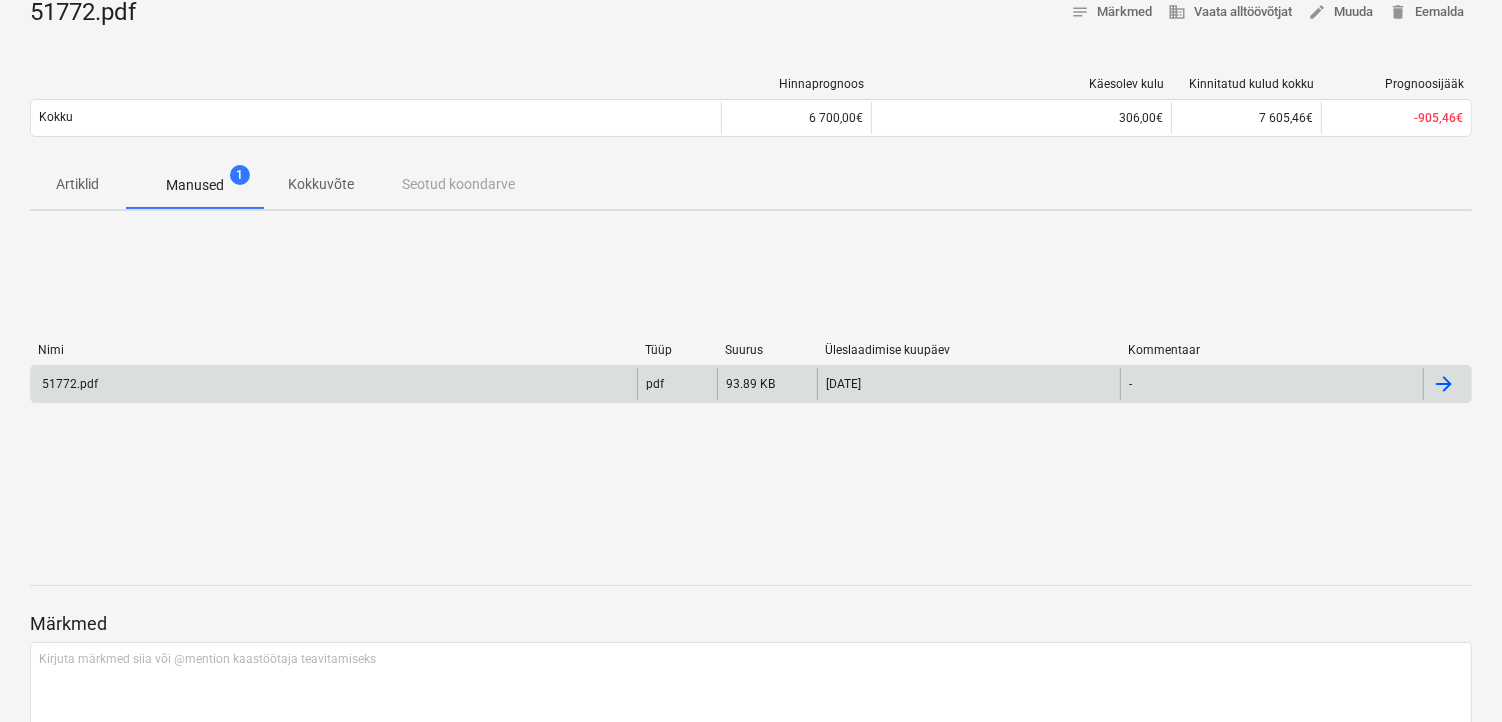 click on "51772.pdf" at bounding box center (334, 384) 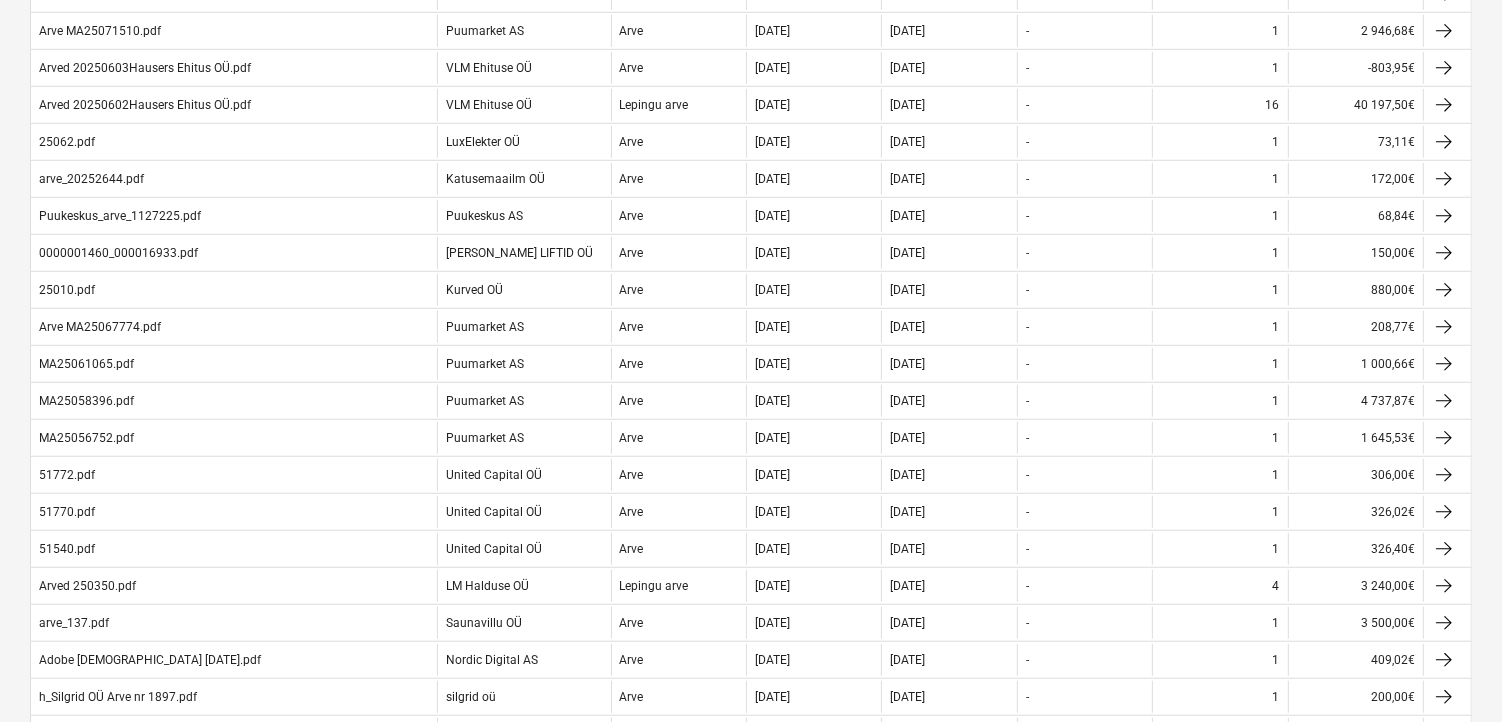 scroll, scrollTop: 1401, scrollLeft: 0, axis: vertical 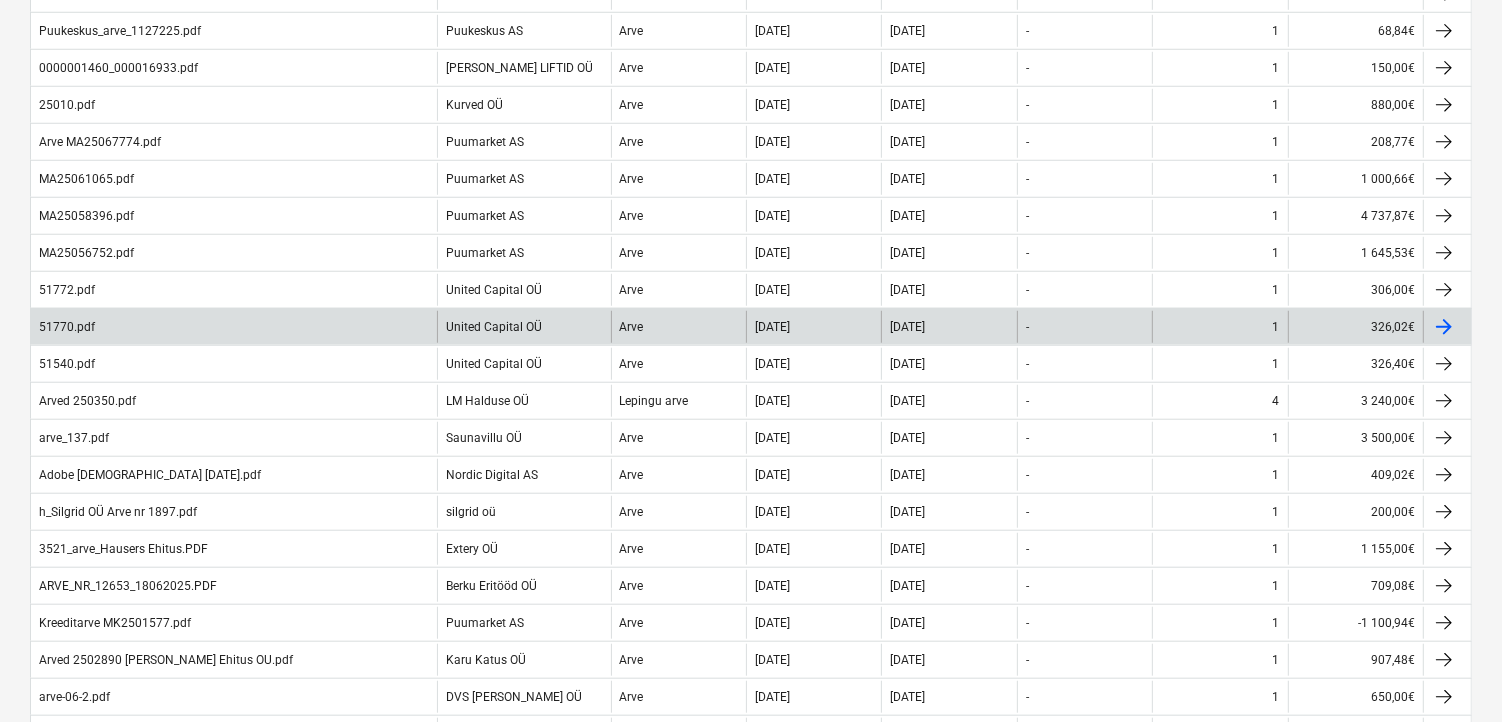 click on "51770.pdf" at bounding box center [234, 327] 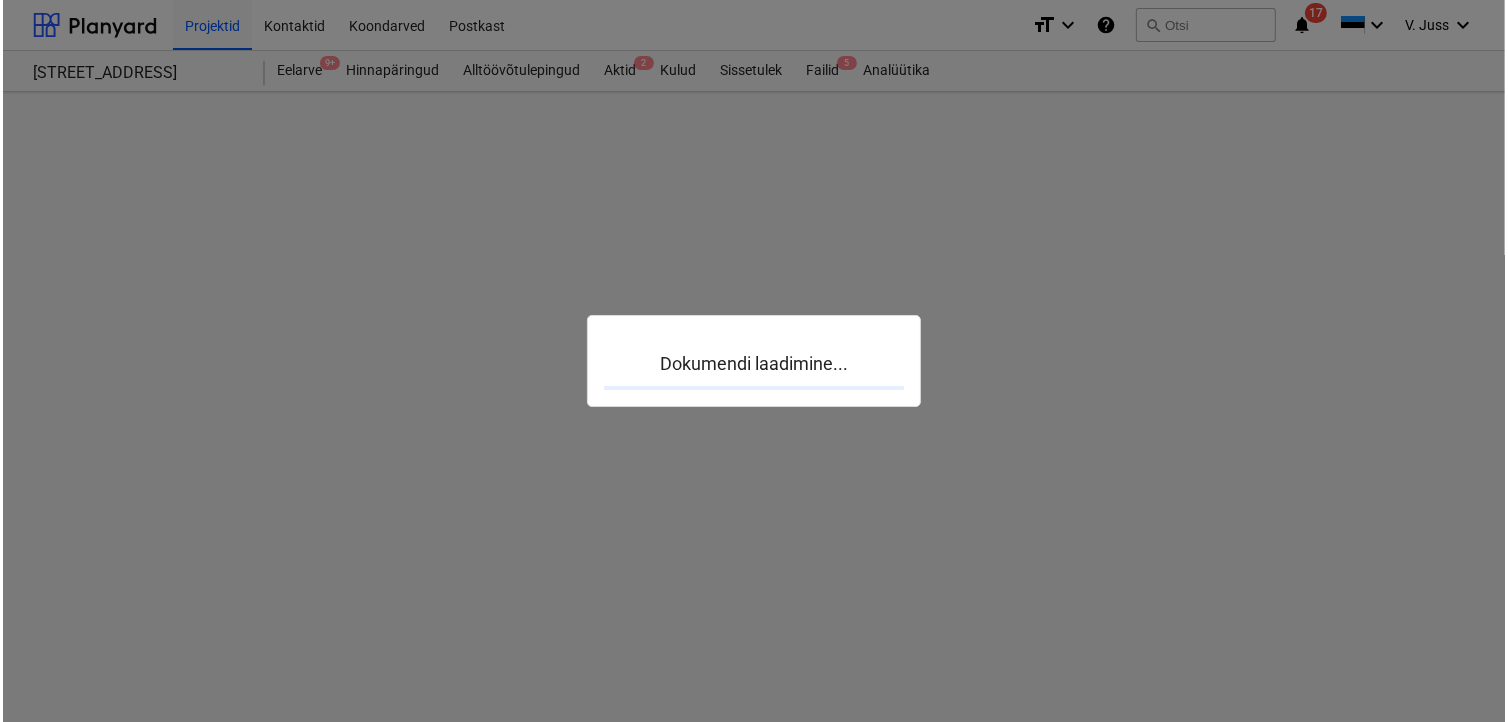 scroll, scrollTop: 0, scrollLeft: 0, axis: both 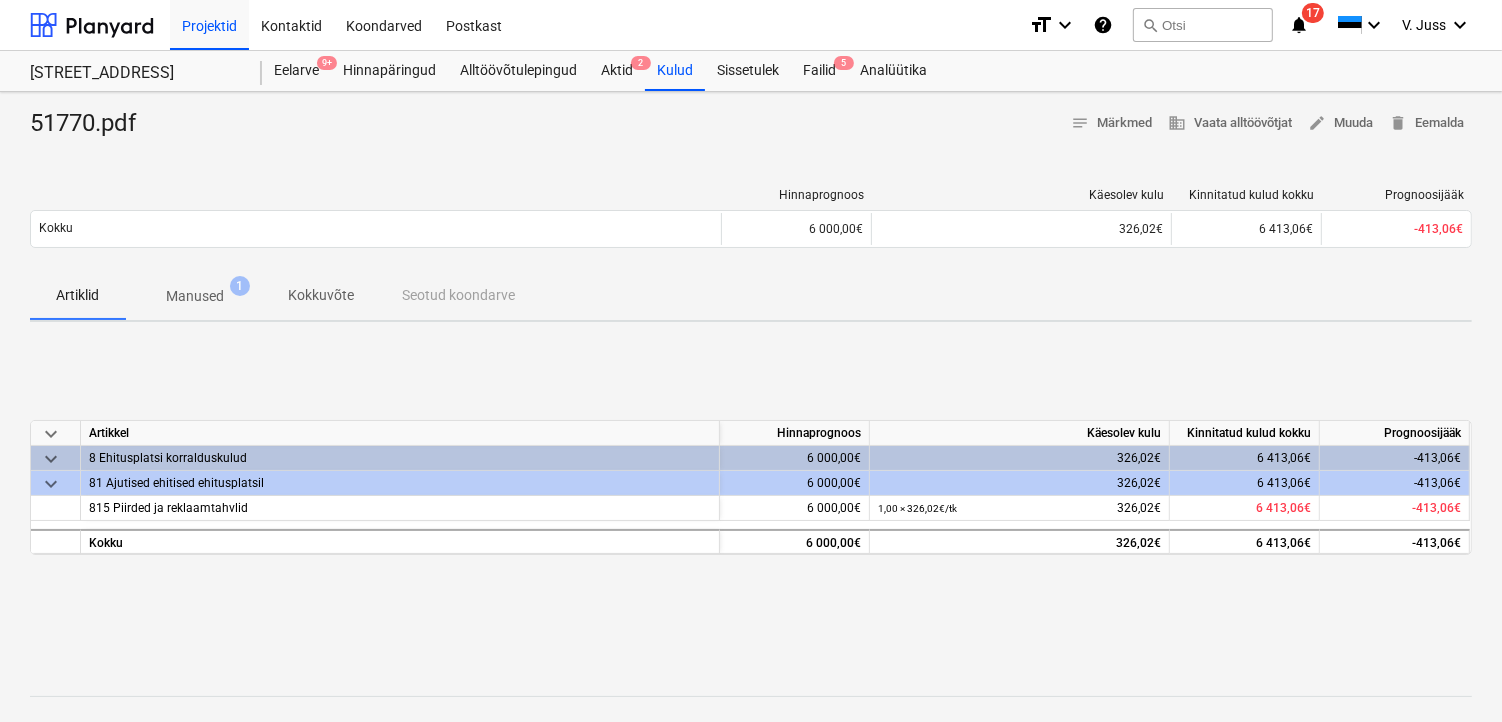 click on "Manused" at bounding box center (195, 296) 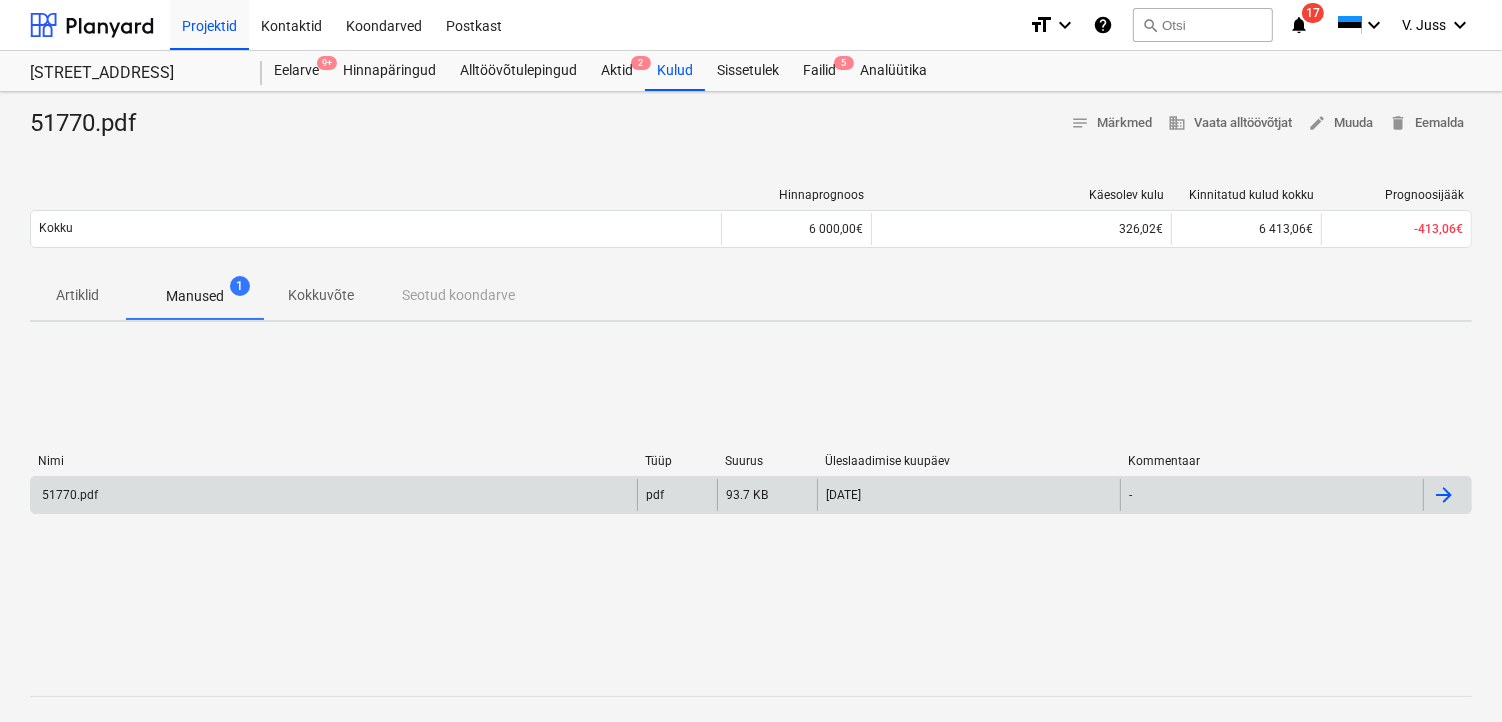 click on "51770.pdf" at bounding box center (68, 495) 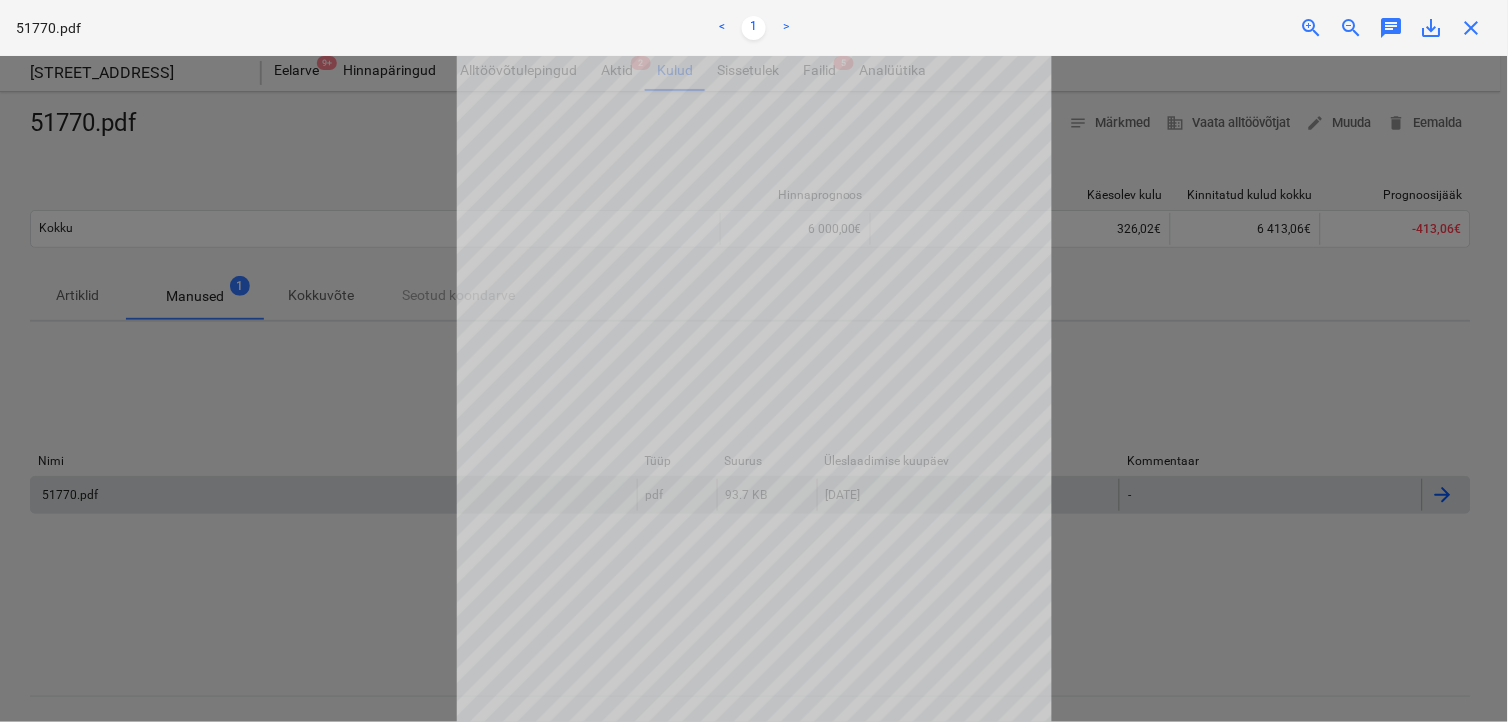 scroll, scrollTop: 111, scrollLeft: 0, axis: vertical 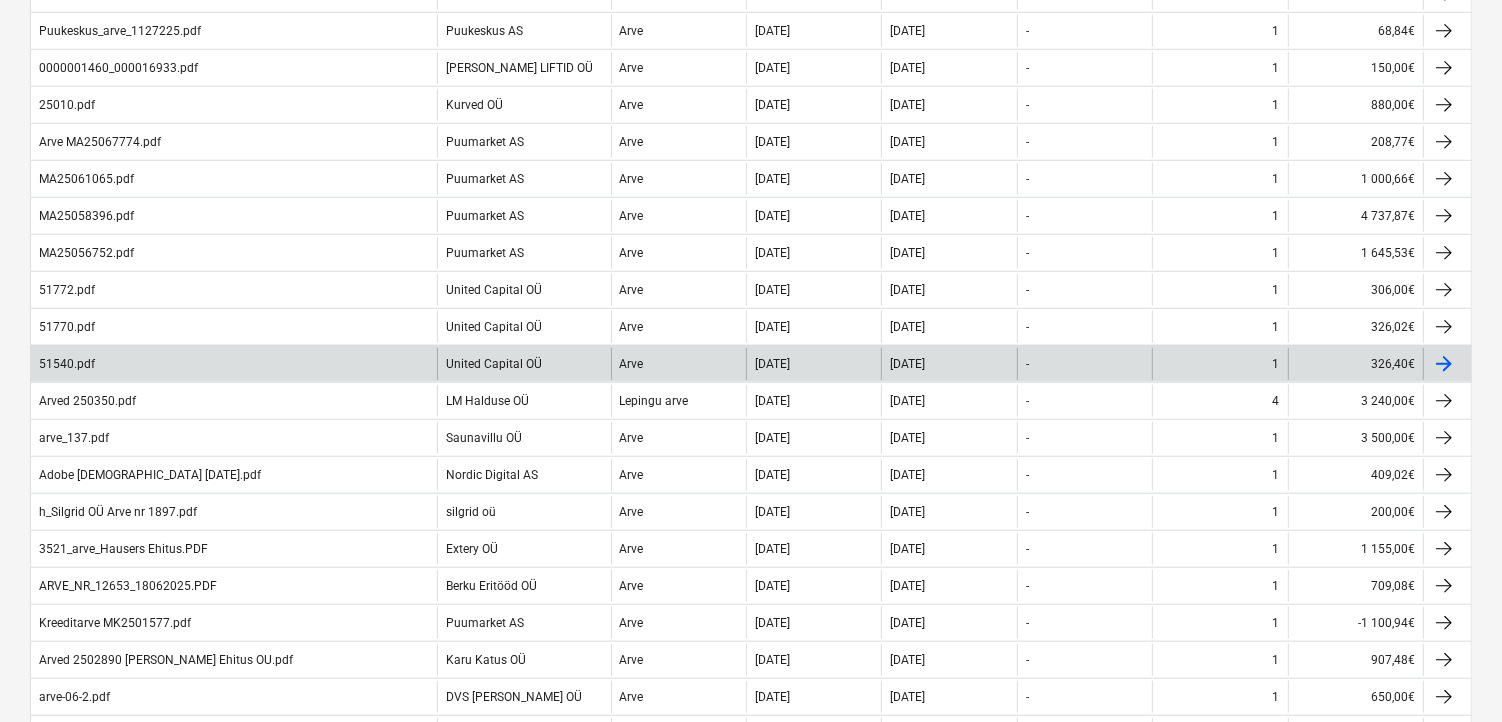 click on "51540.pdf" at bounding box center [69, 364] 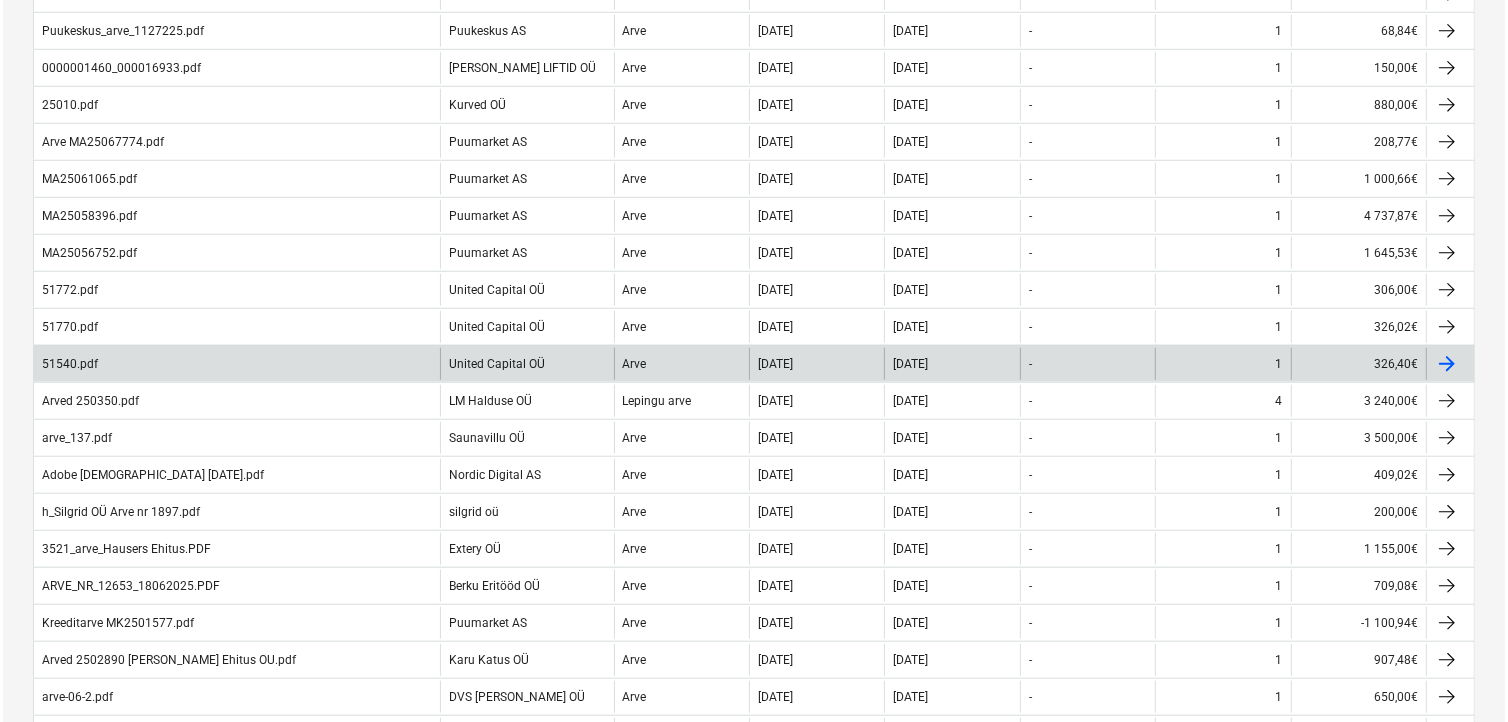 scroll, scrollTop: 0, scrollLeft: 0, axis: both 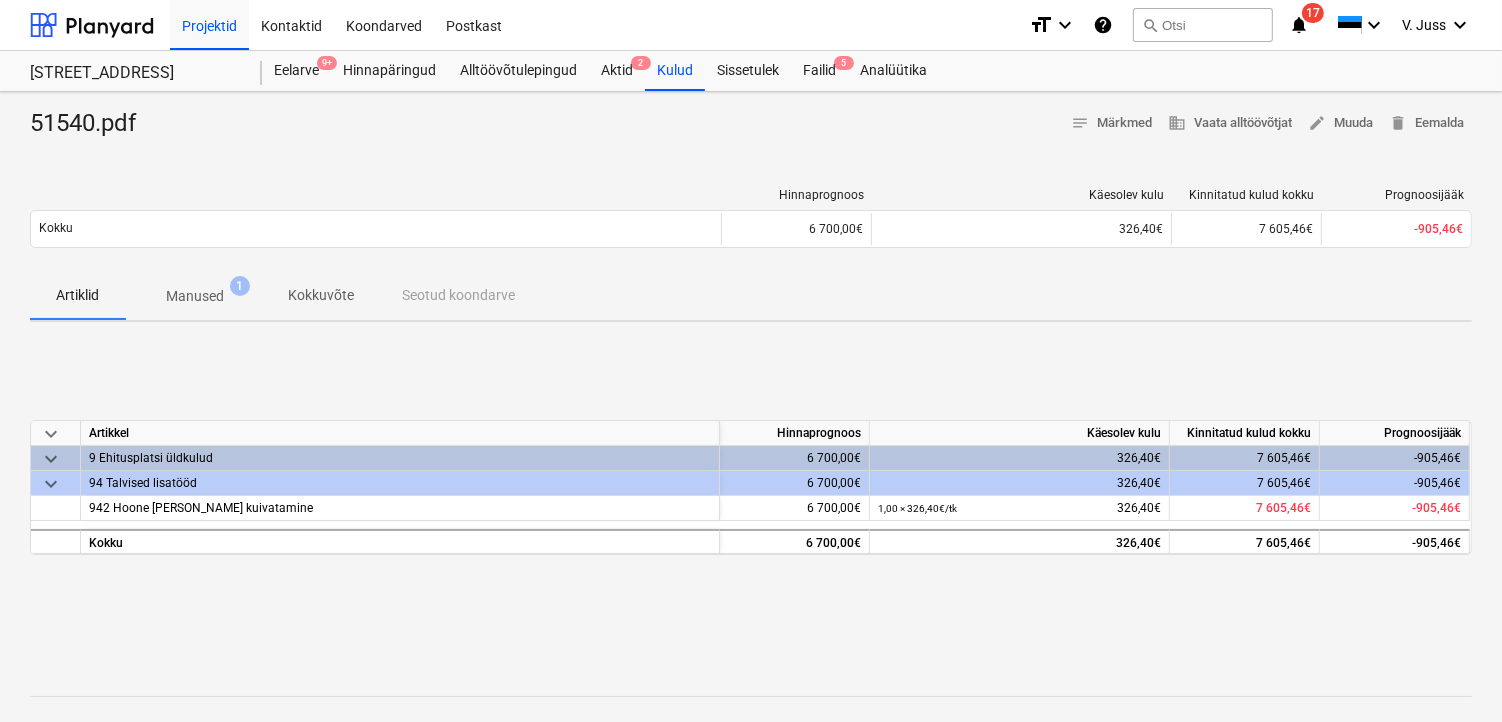 click on "Manused" at bounding box center (195, 296) 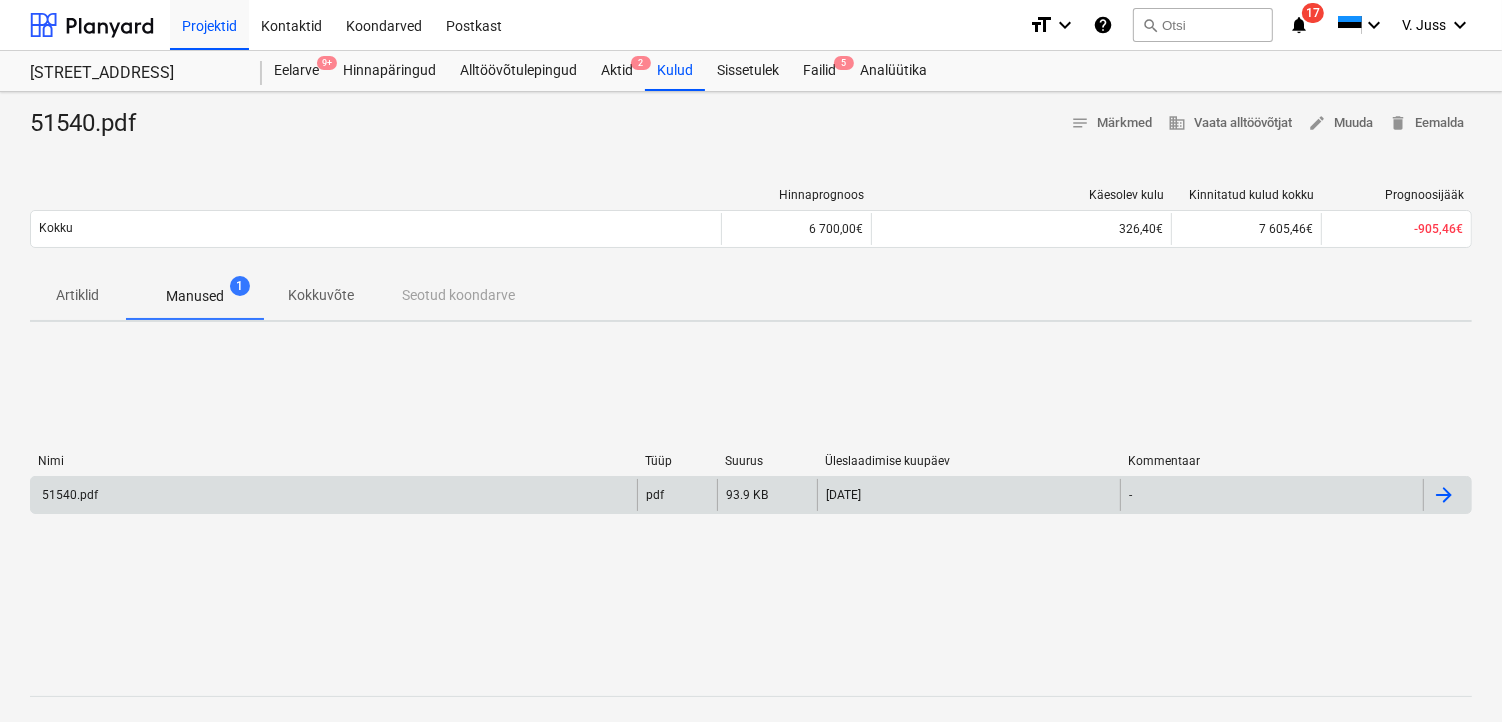 click on "51540.pdf" at bounding box center (68, 495) 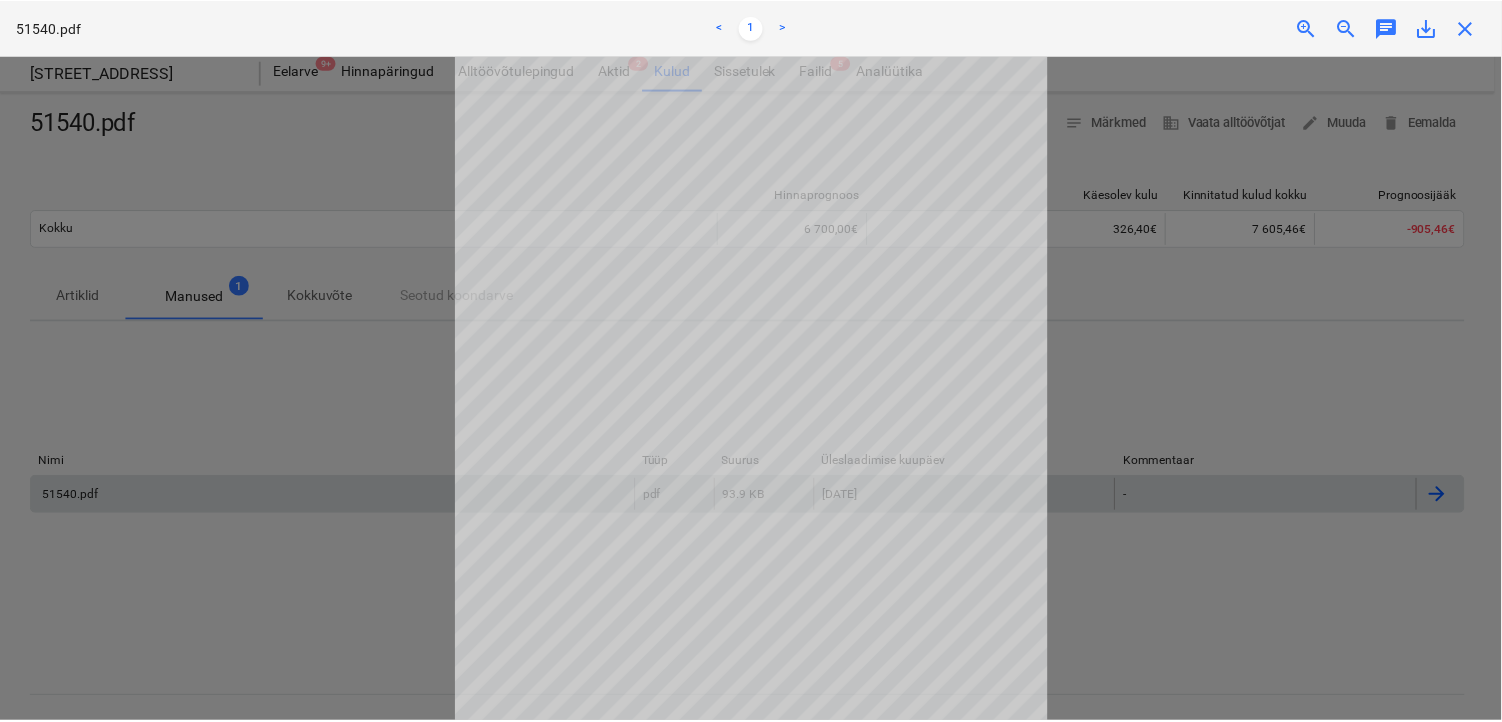 scroll, scrollTop: 0, scrollLeft: 0, axis: both 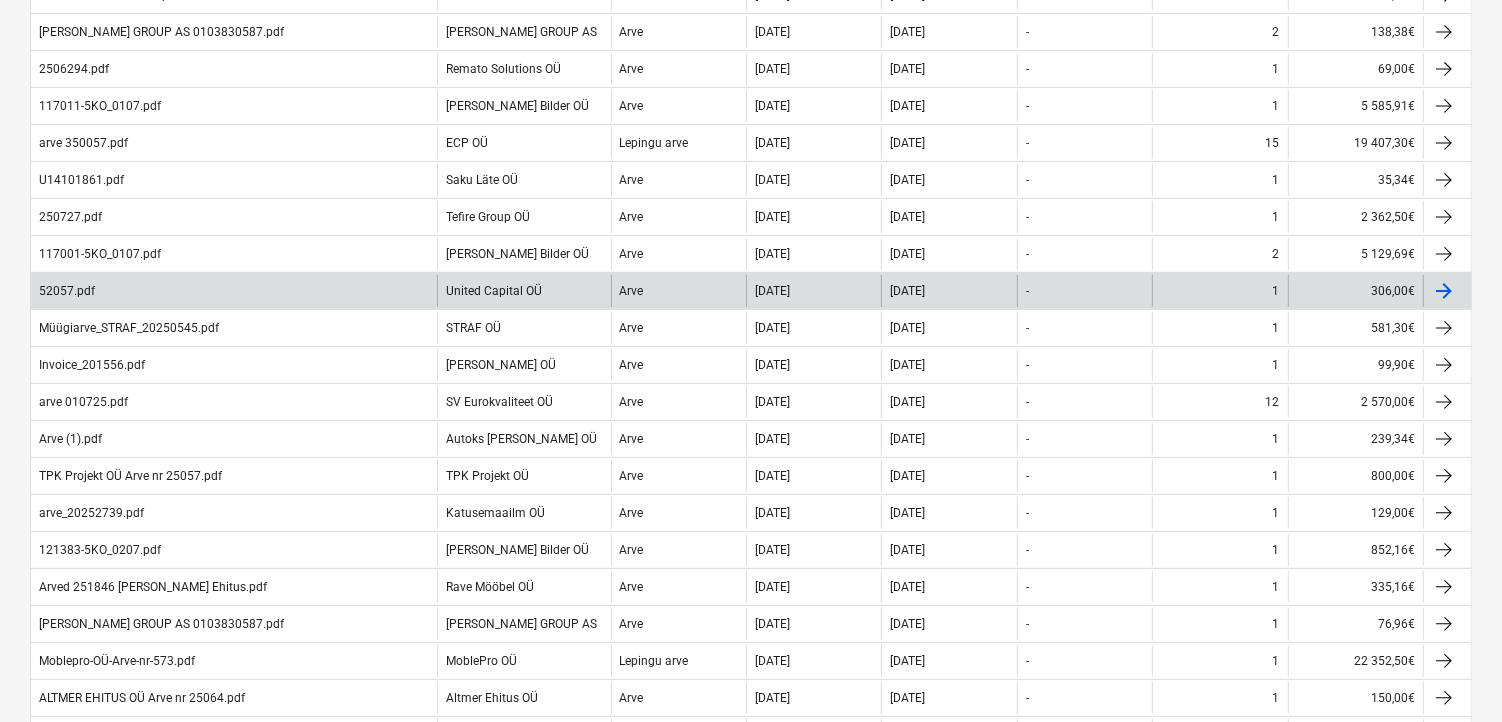 click on "52057.pdf" at bounding box center [234, 291] 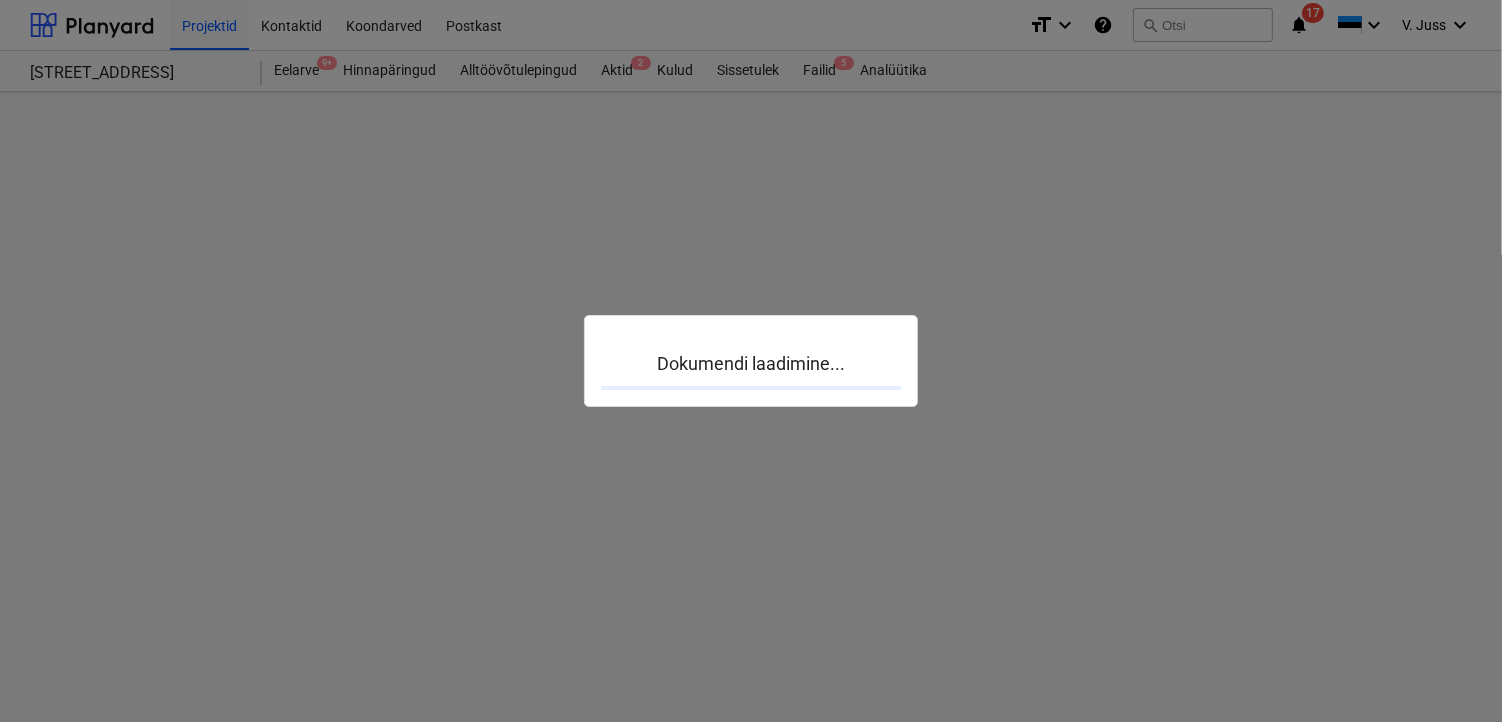 scroll, scrollTop: 0, scrollLeft: 0, axis: both 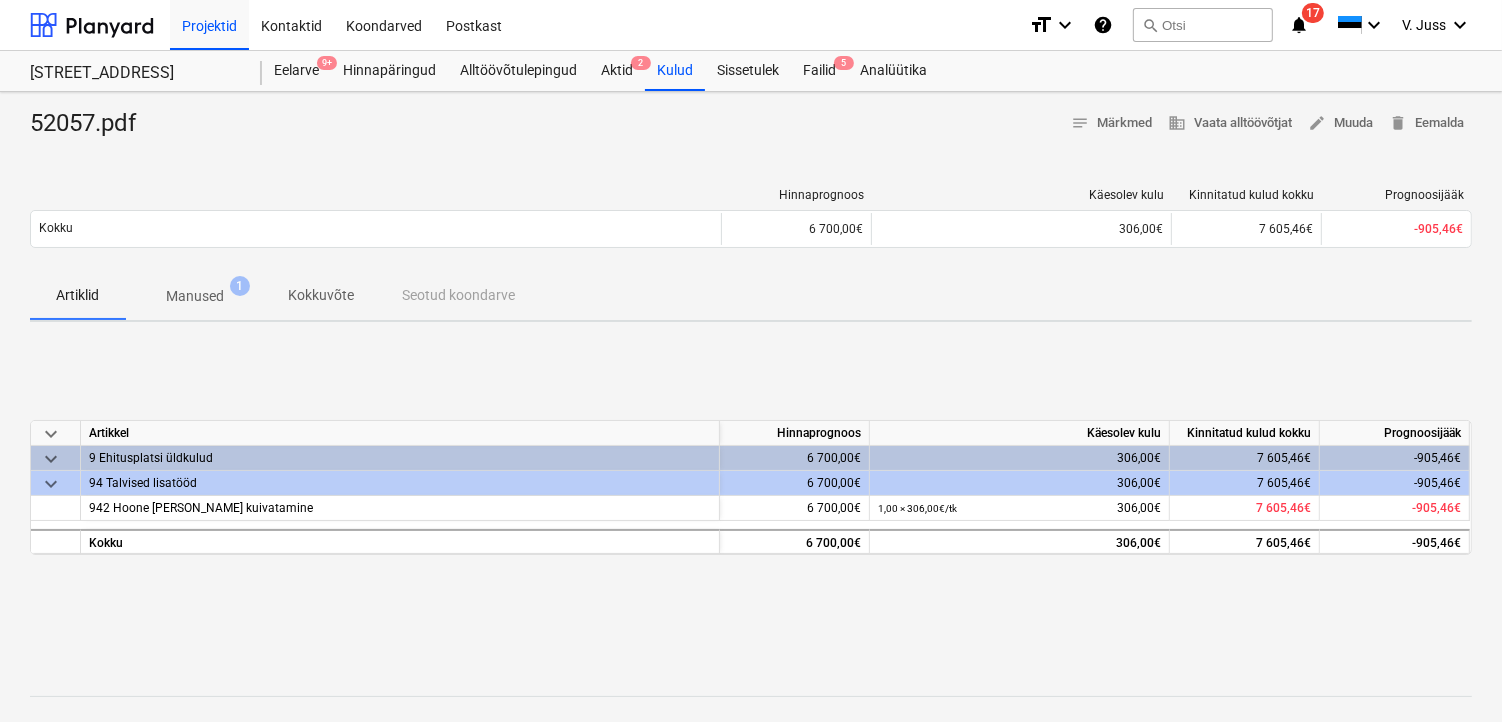 click on "Manused" at bounding box center [195, 296] 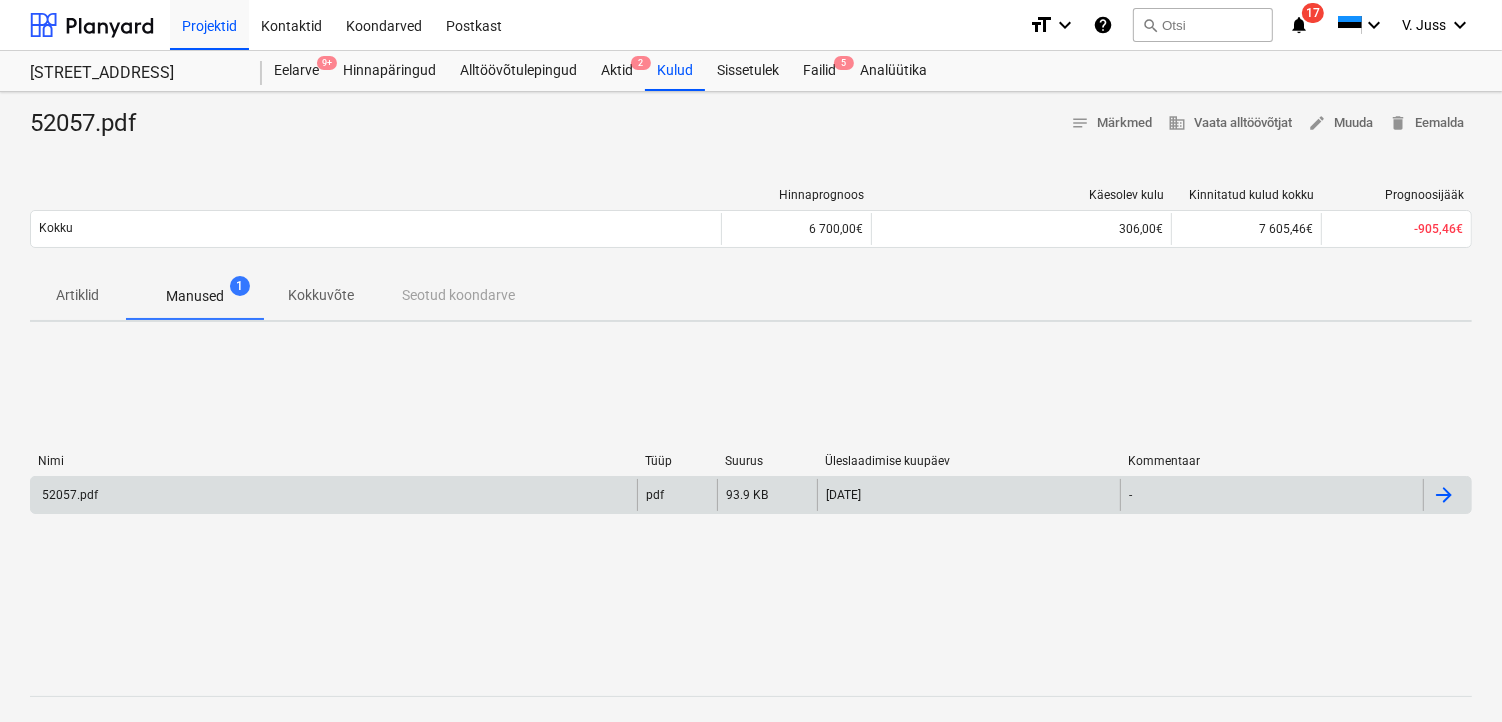 click on "52057.pdf" at bounding box center [68, 495] 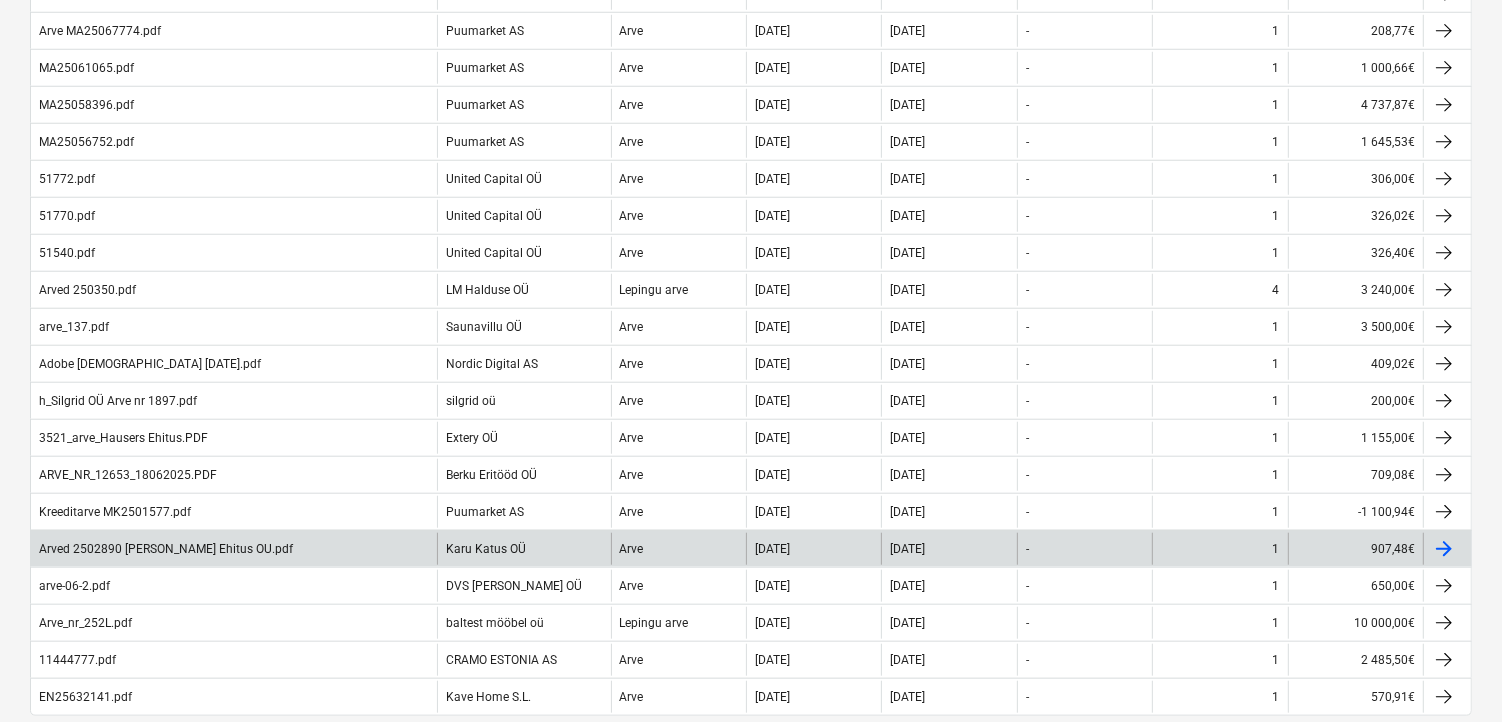 scroll, scrollTop: 1623, scrollLeft: 0, axis: vertical 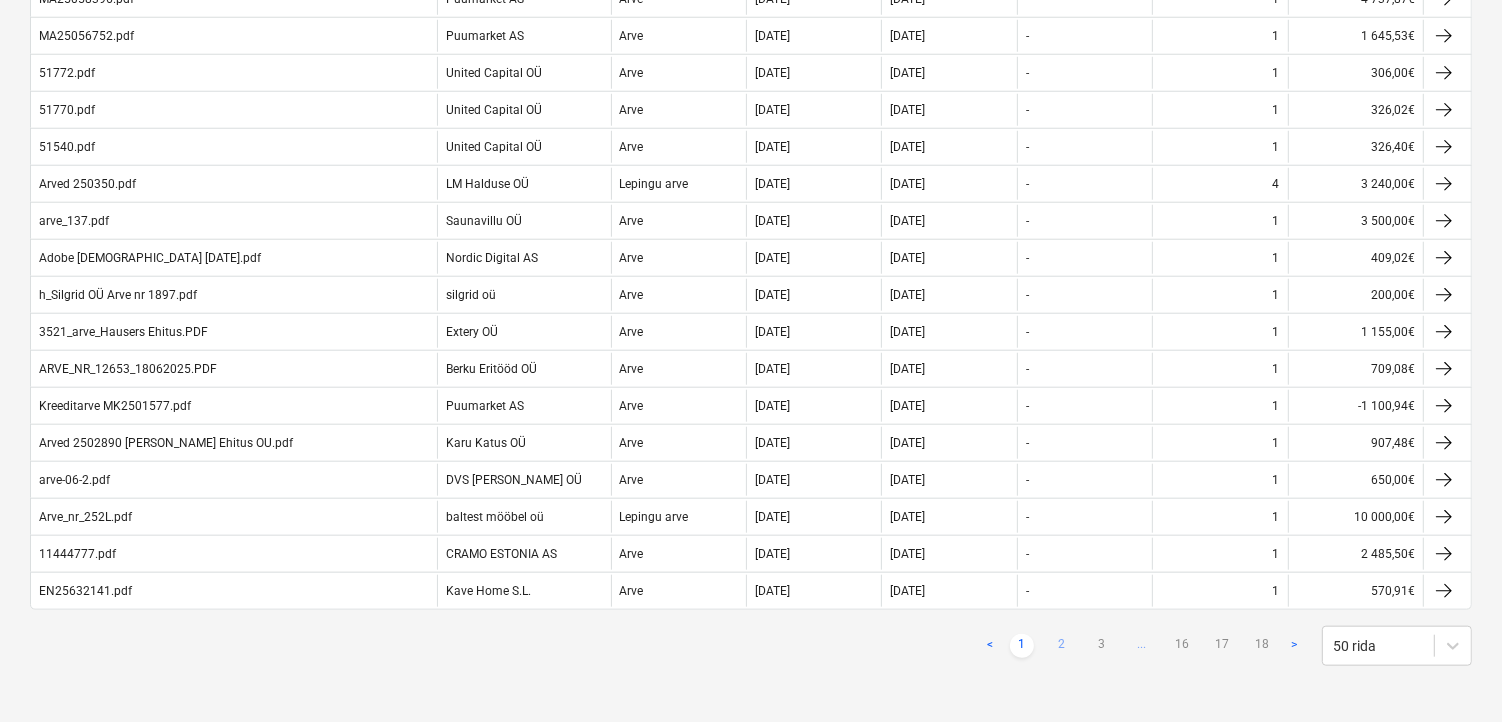 click on "2" at bounding box center [1062, 646] 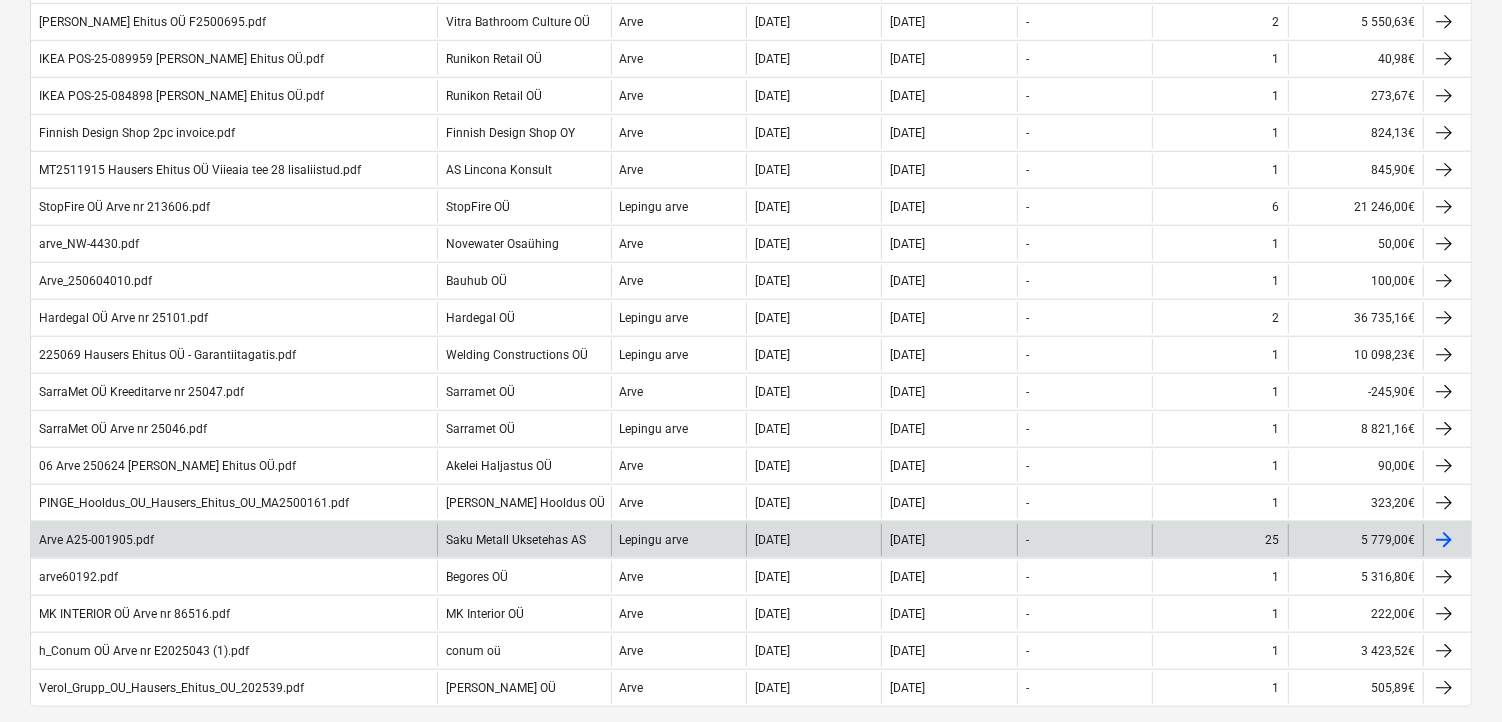 scroll, scrollTop: 1623, scrollLeft: 0, axis: vertical 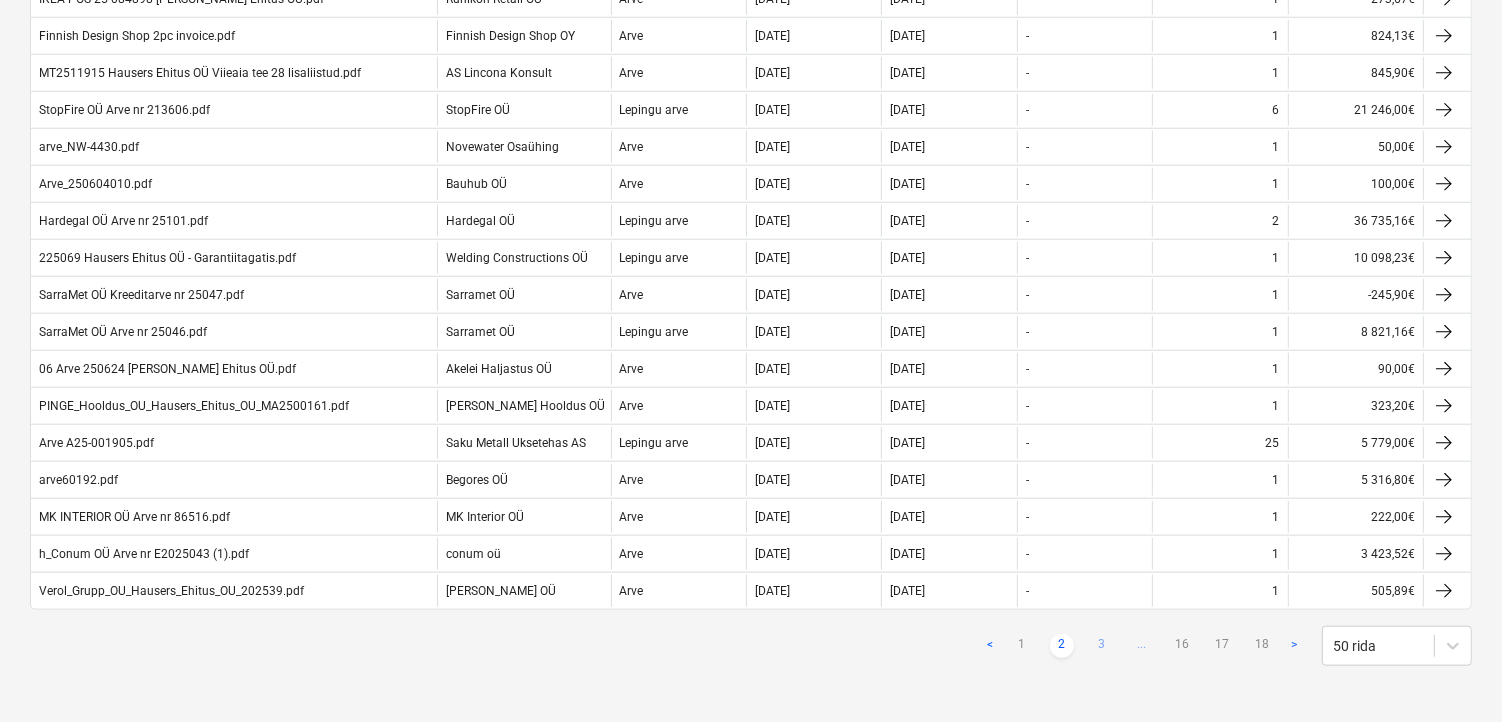 click on "3" at bounding box center (1102, 646) 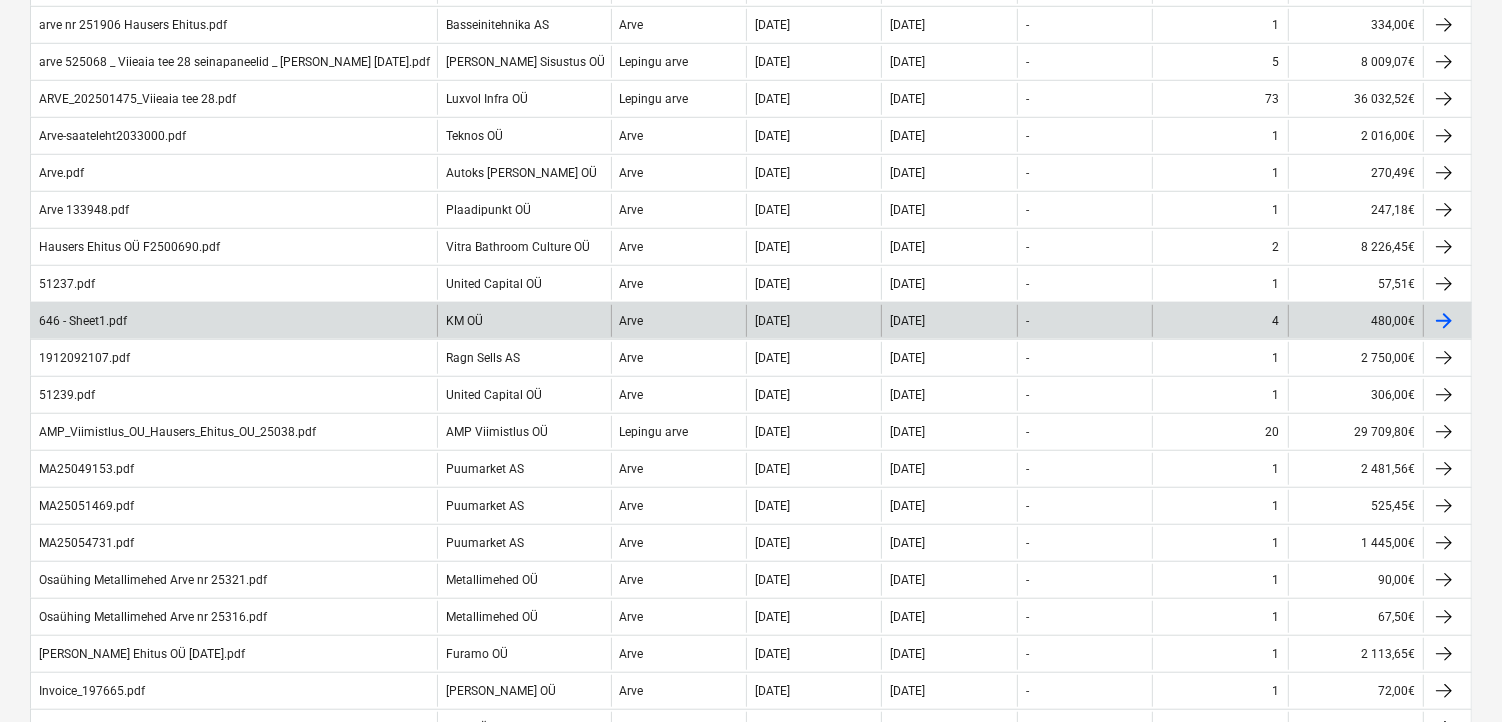 scroll, scrollTop: 1555, scrollLeft: 0, axis: vertical 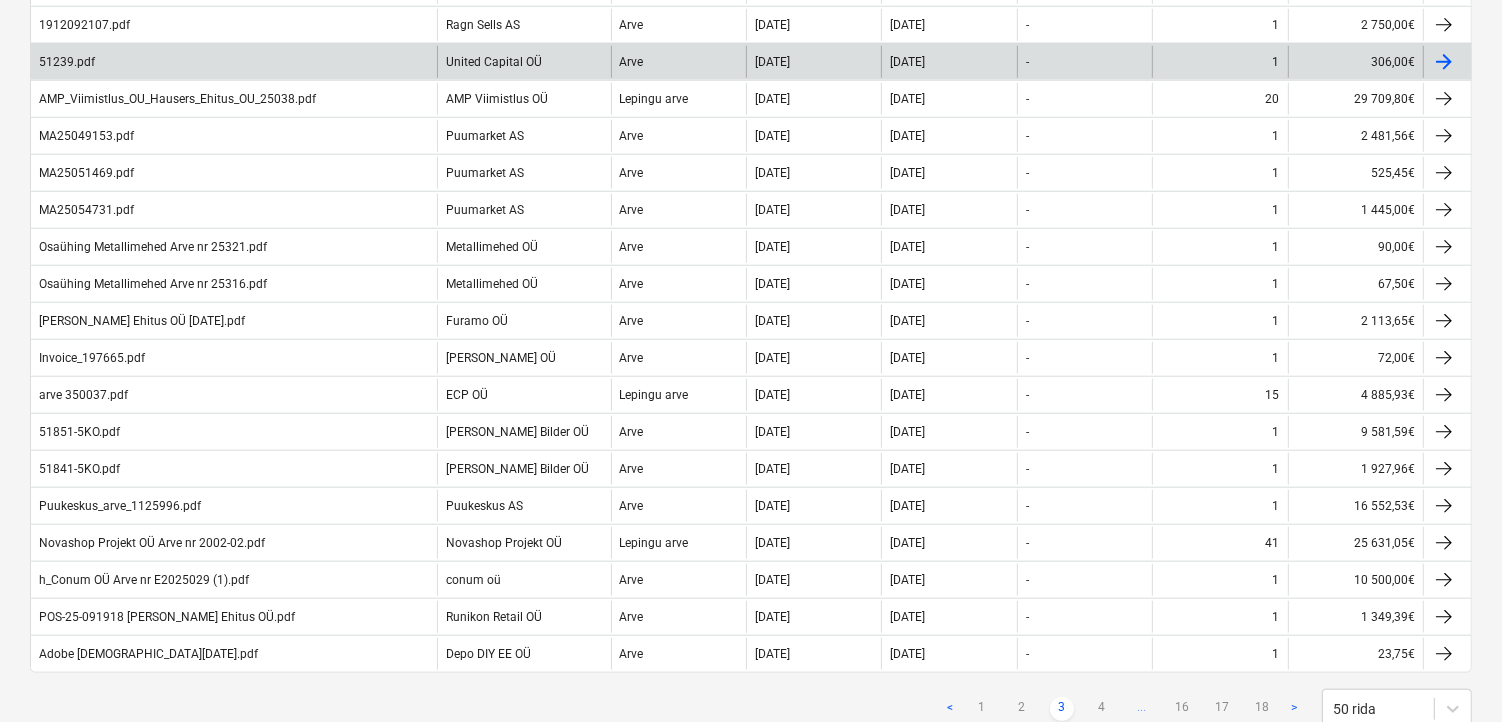 click on "51239.pdf" at bounding box center [67, 62] 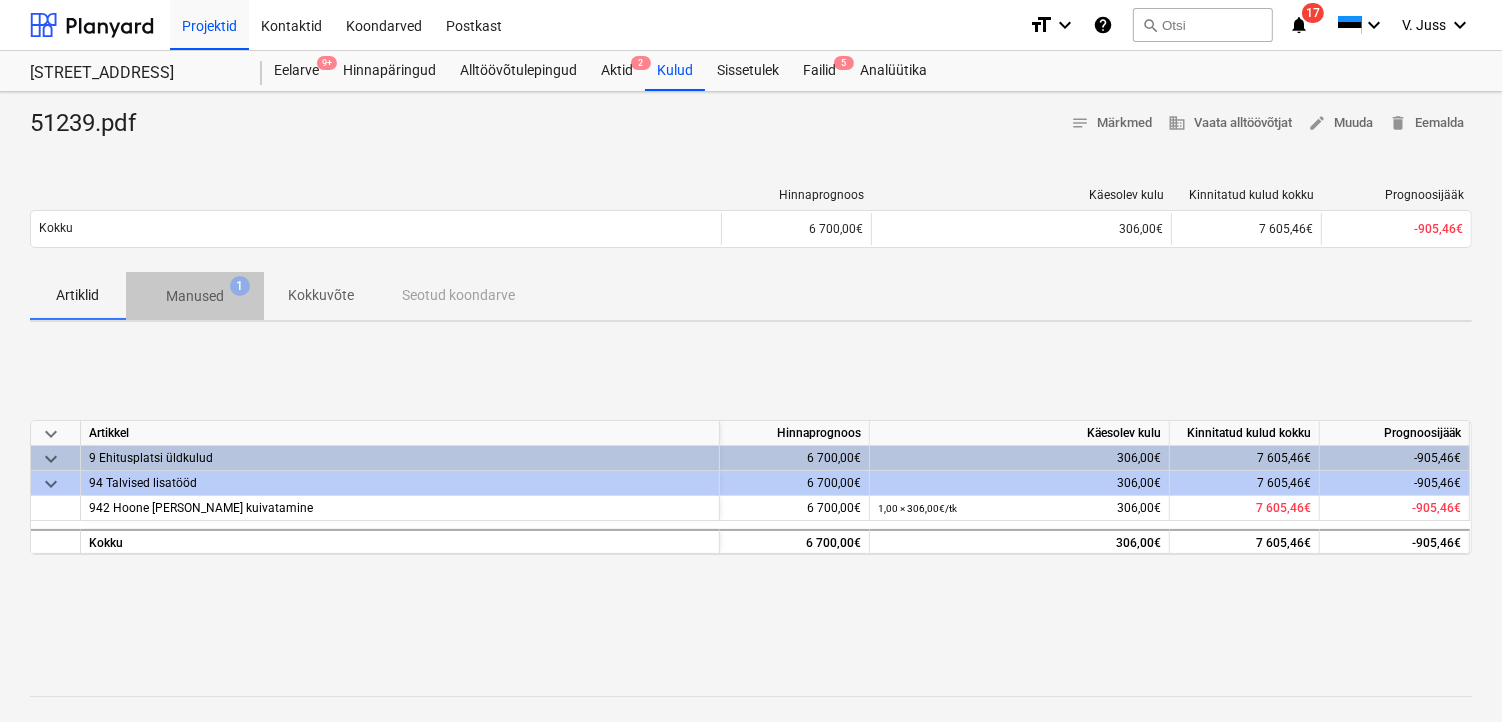 click on "Manused 1" at bounding box center (195, 296) 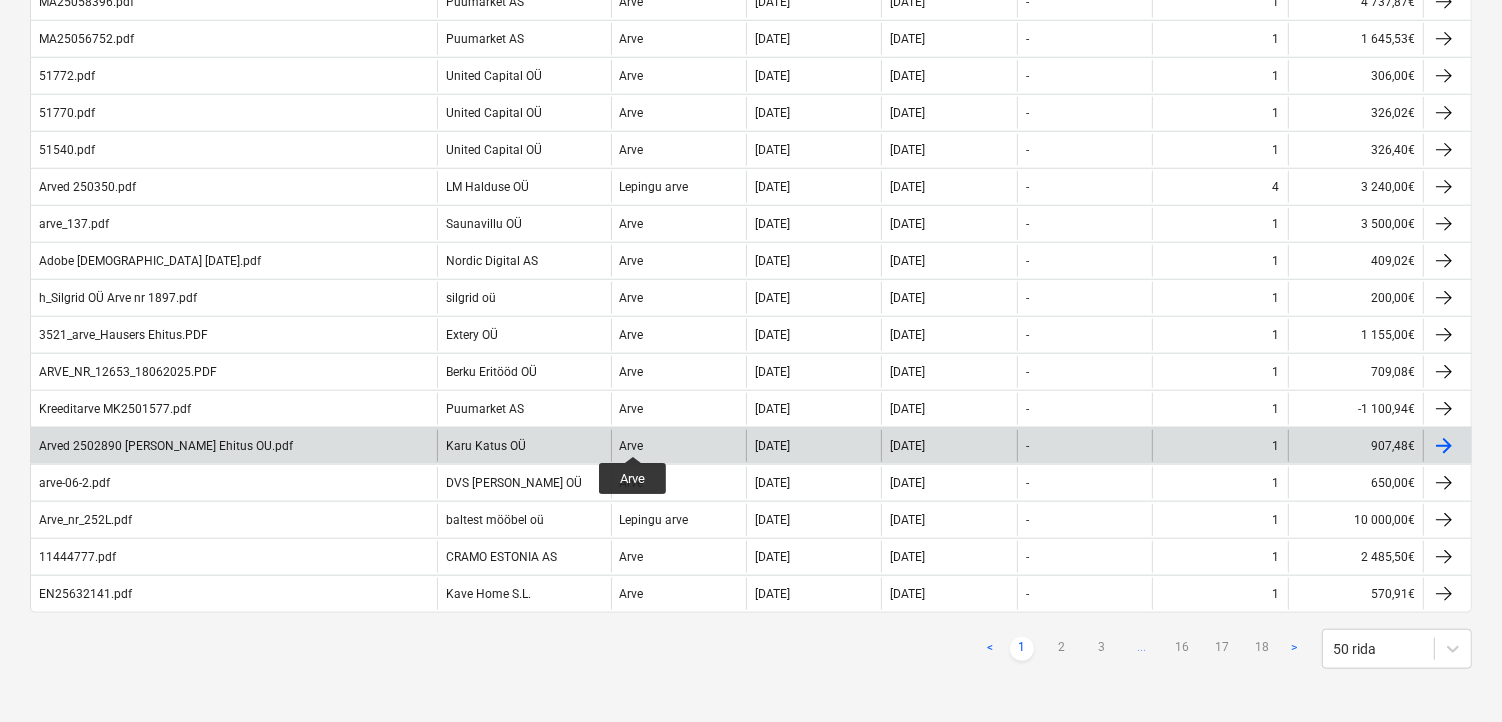 scroll, scrollTop: 1623, scrollLeft: 0, axis: vertical 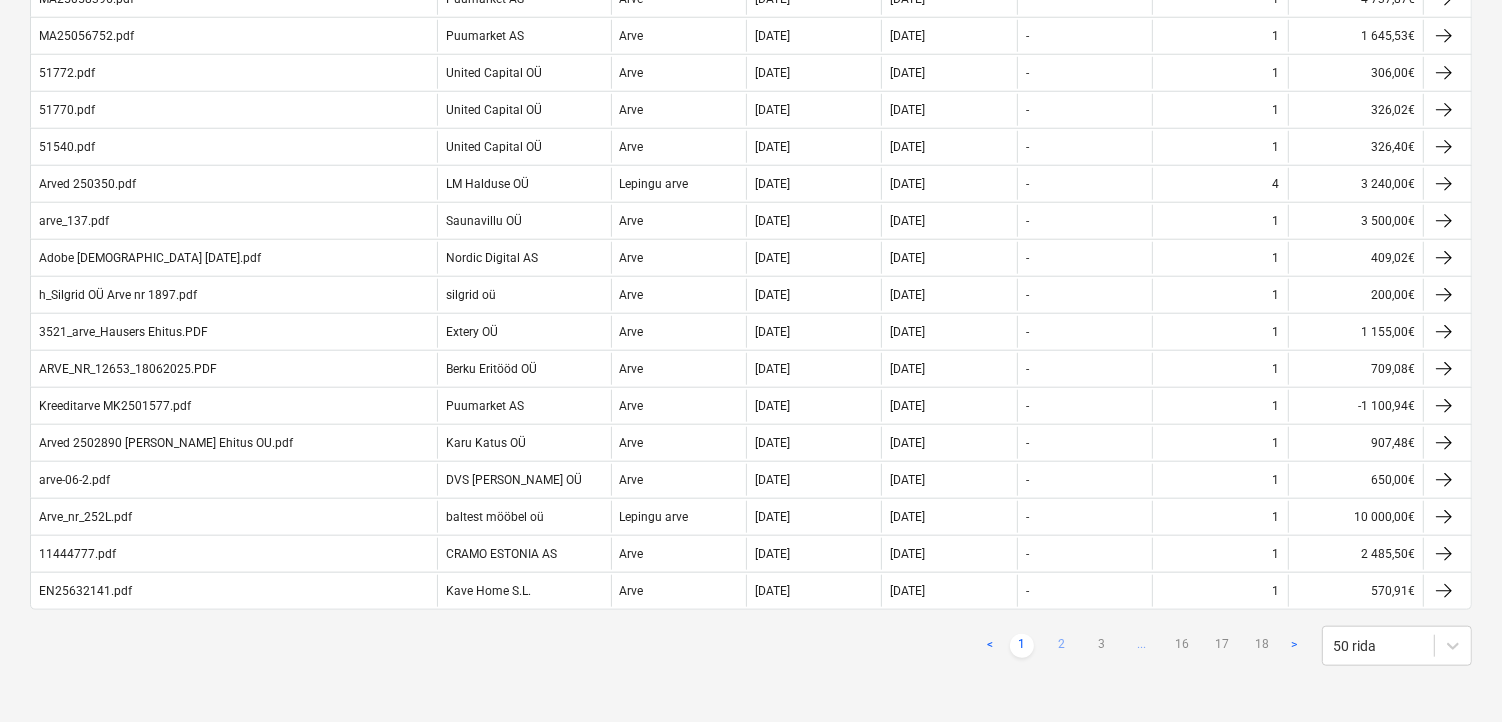 click on "2" at bounding box center (1062, 646) 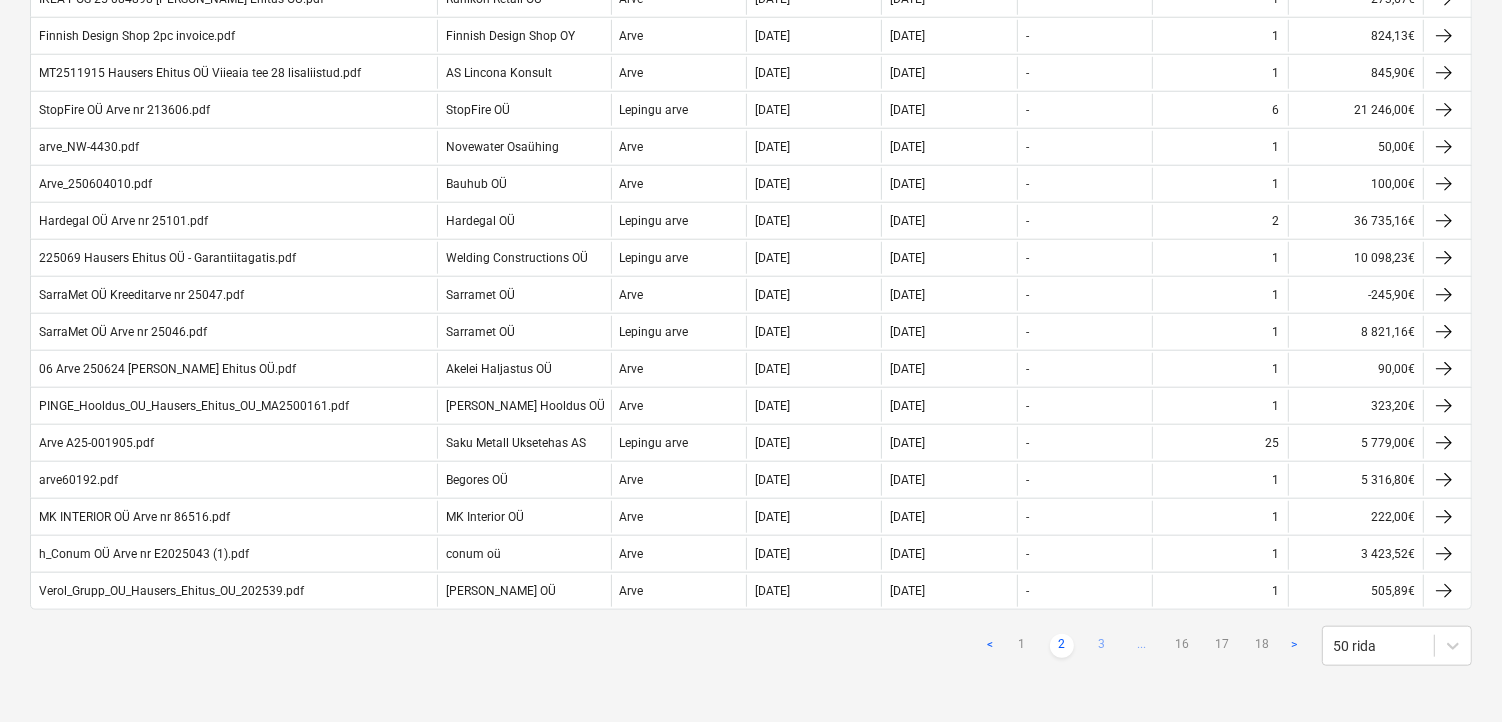 click on "3" at bounding box center (1102, 646) 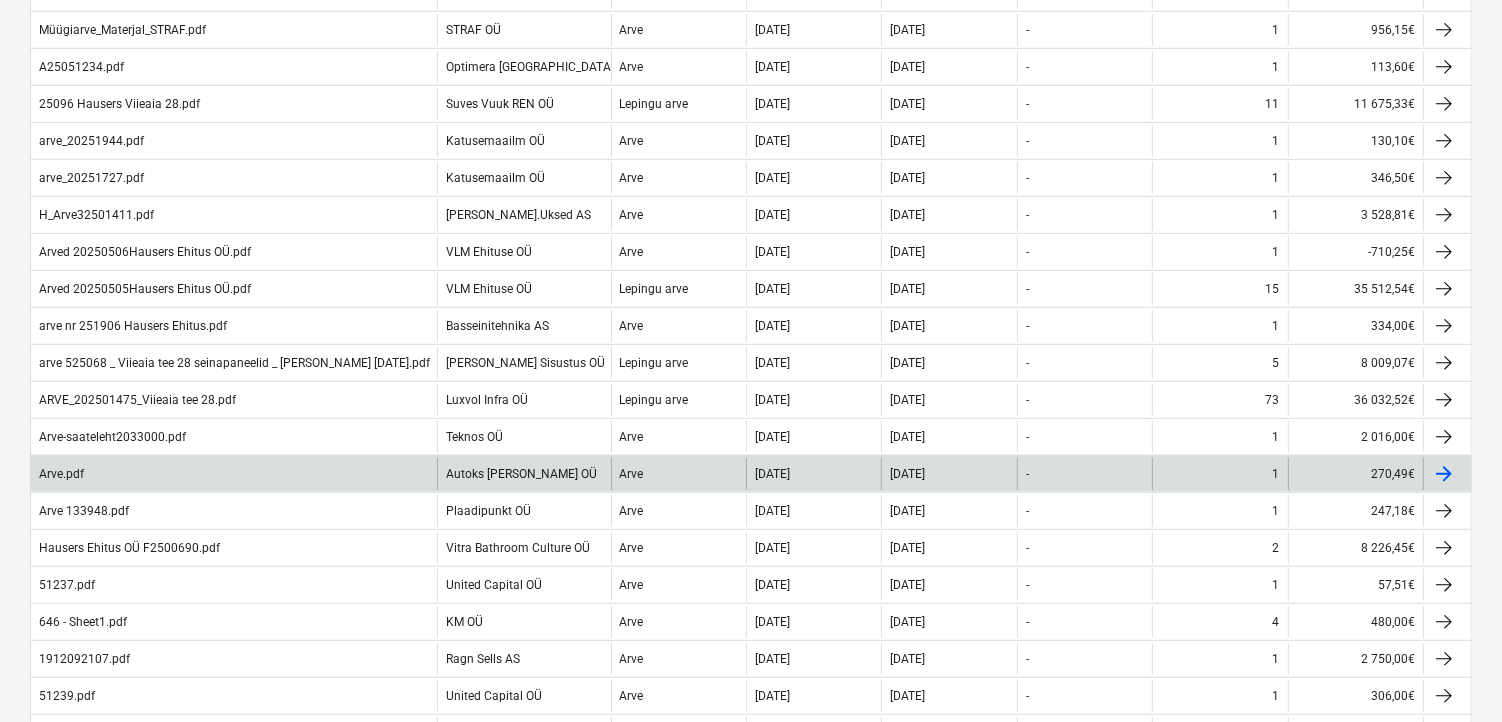 scroll, scrollTop: 956, scrollLeft: 0, axis: vertical 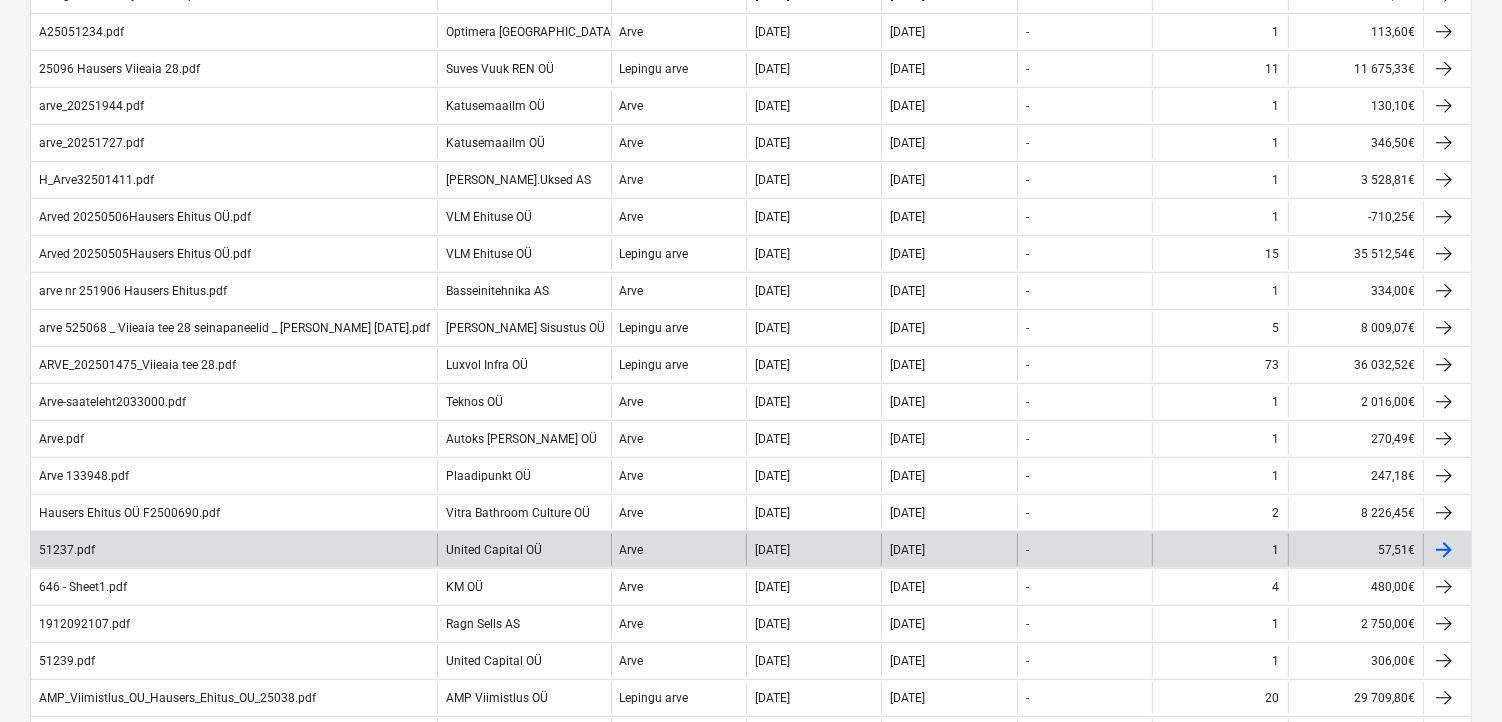 click on "51237.pdf" at bounding box center (234, 550) 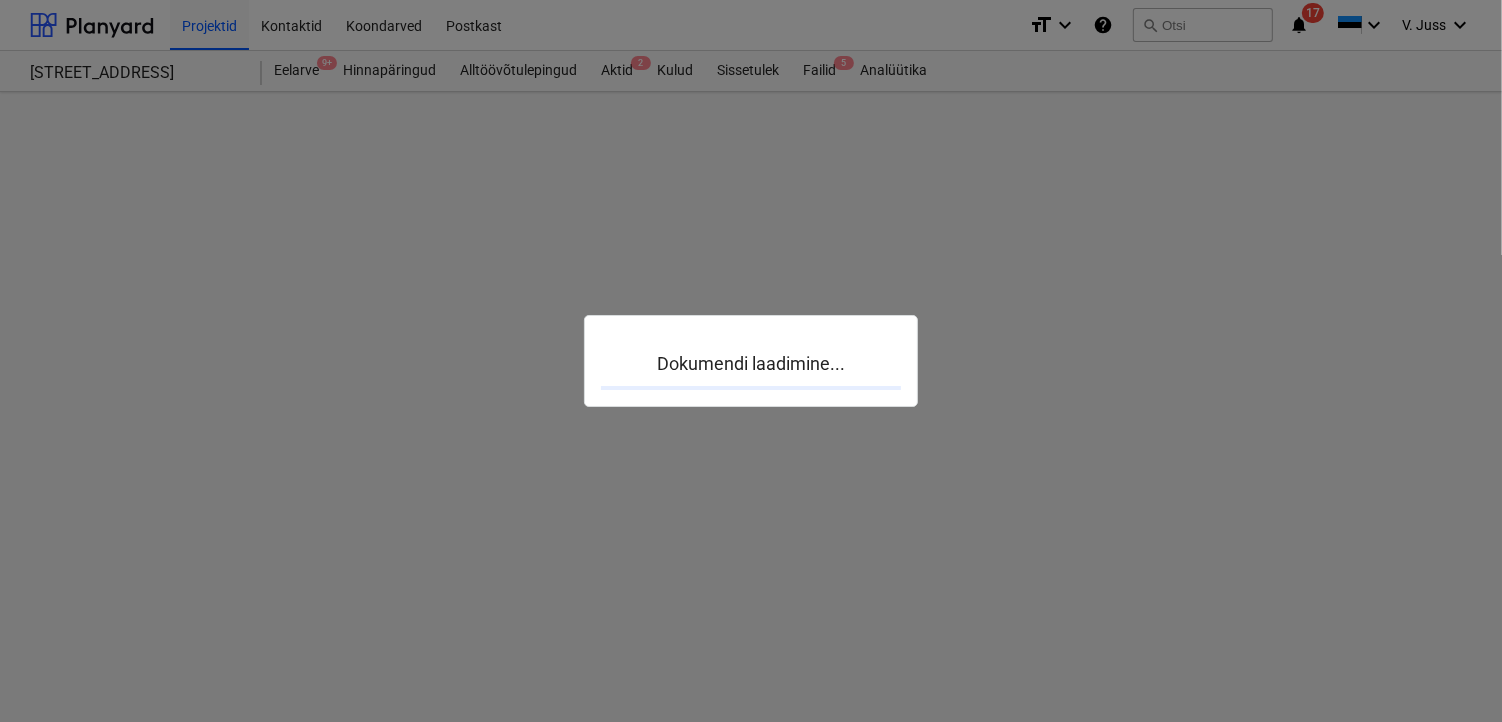 scroll, scrollTop: 0, scrollLeft: 0, axis: both 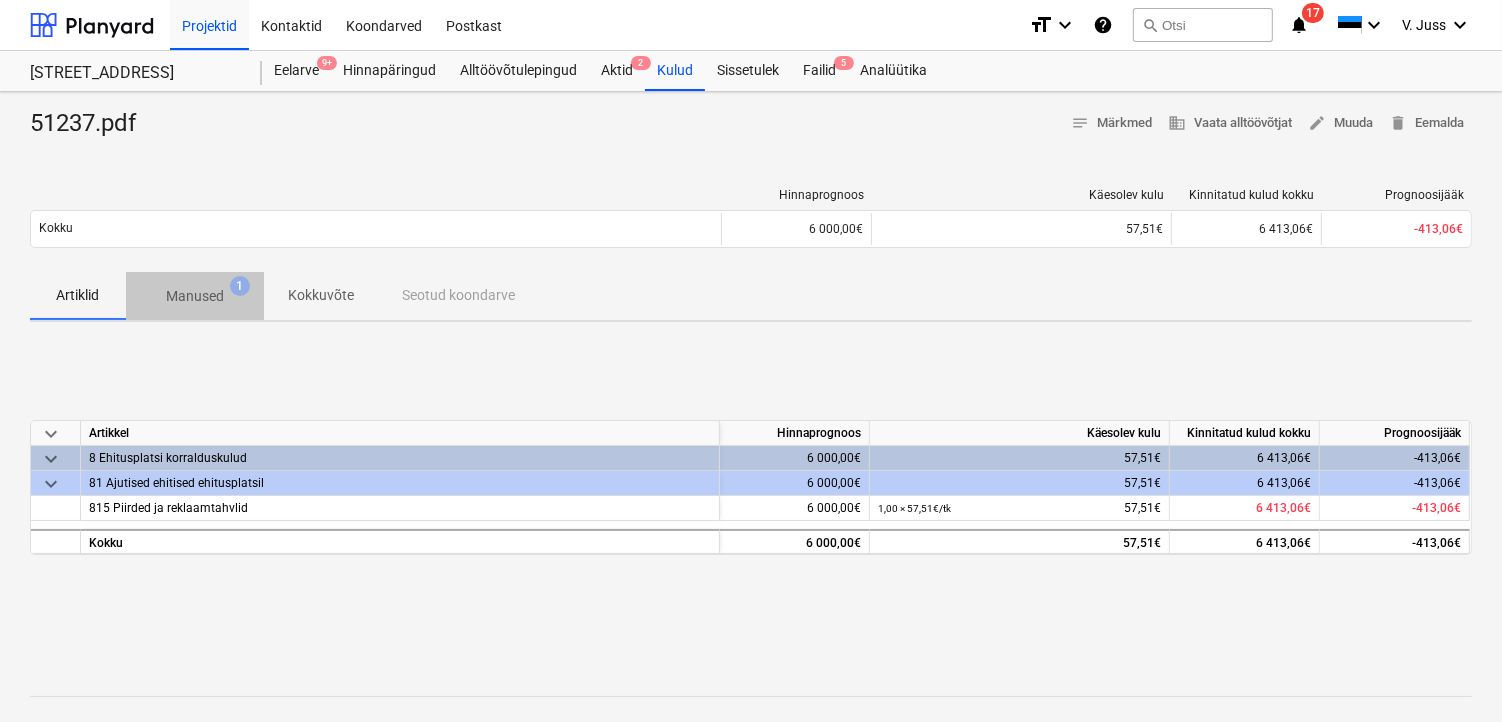 click on "Manused" at bounding box center [195, 296] 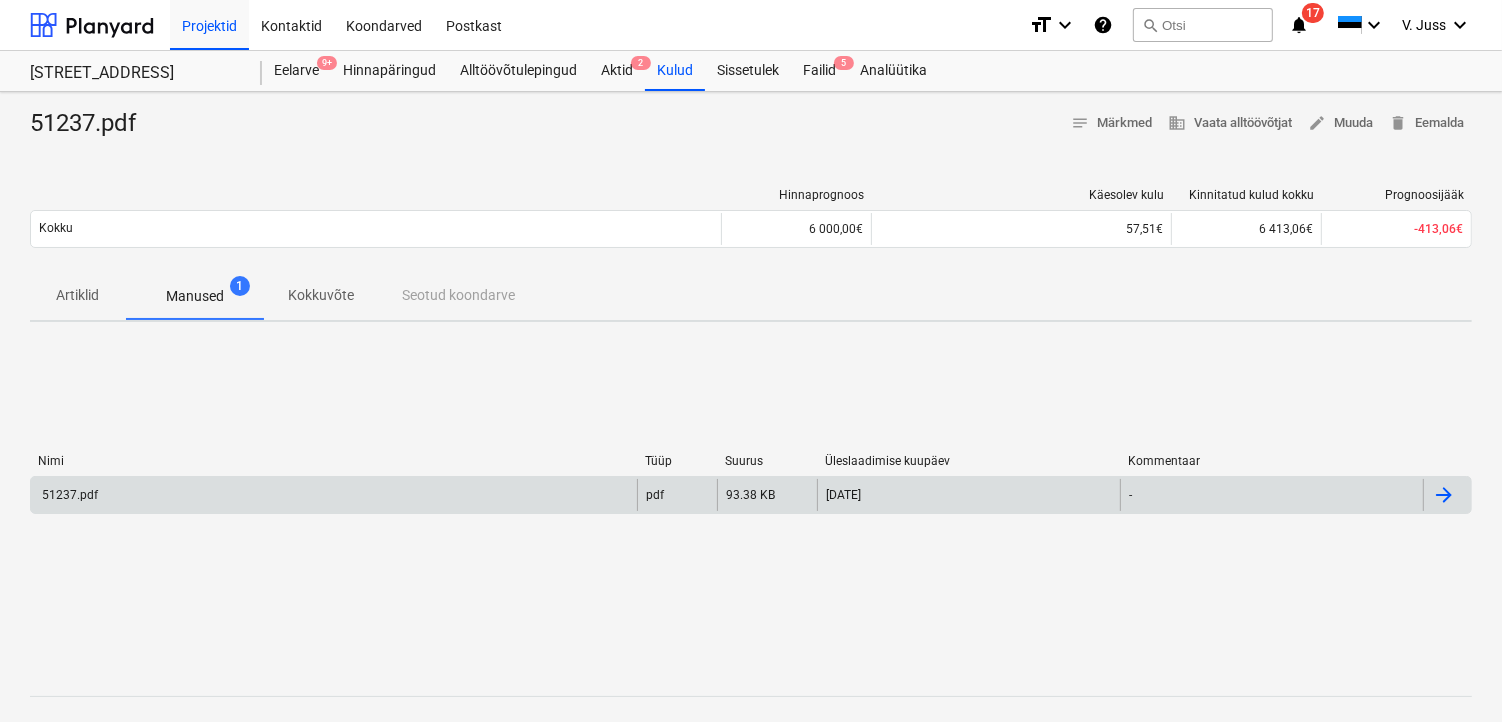 click on "51237.pdf" at bounding box center [68, 495] 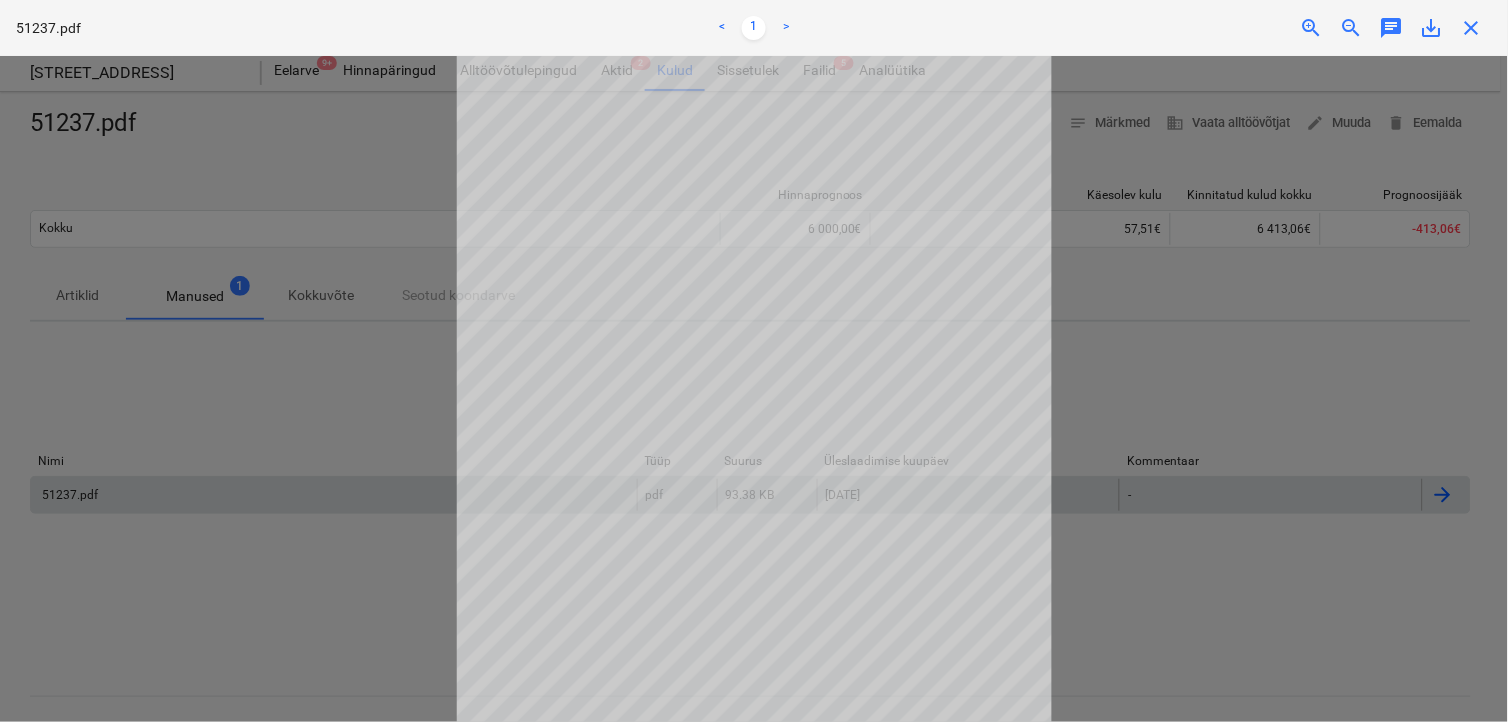 click at bounding box center [754, 389] 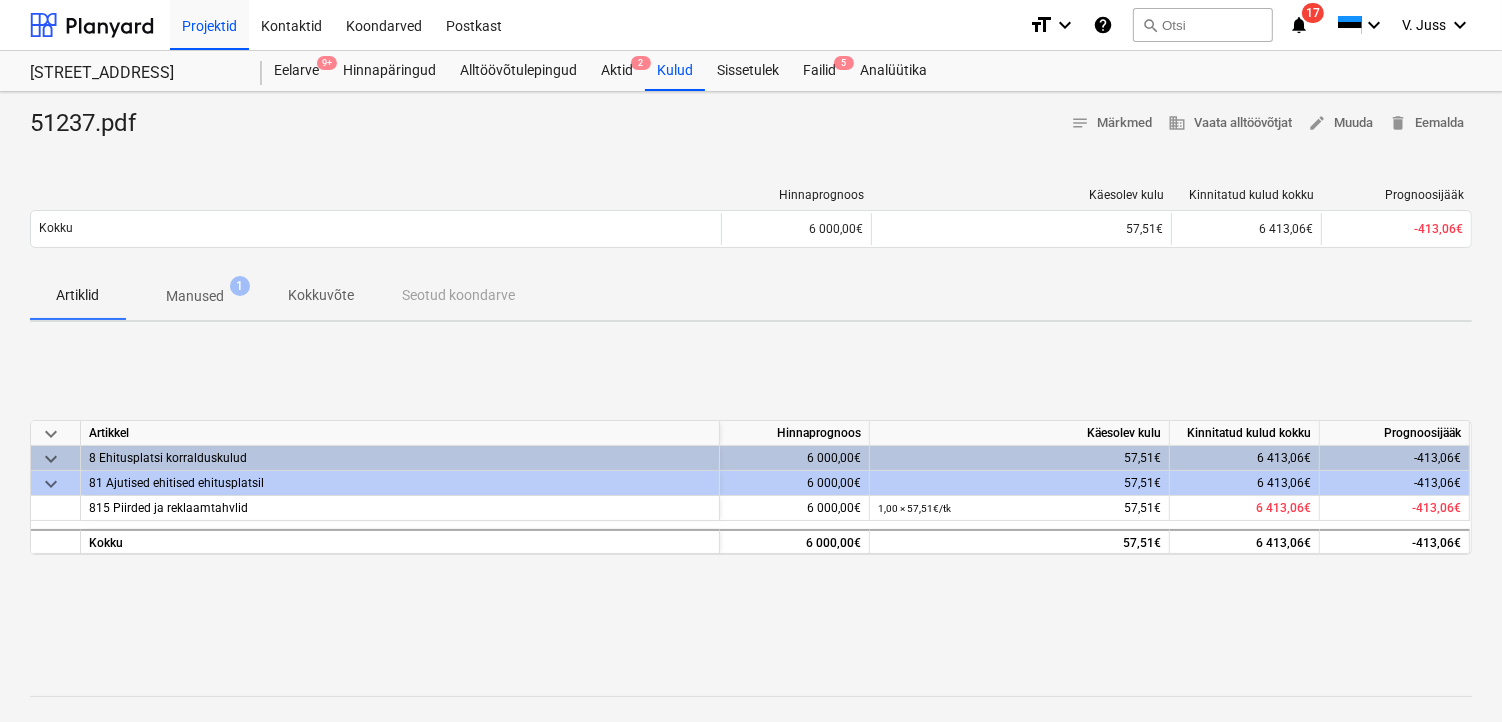 click on "notifications" at bounding box center [1299, 25] 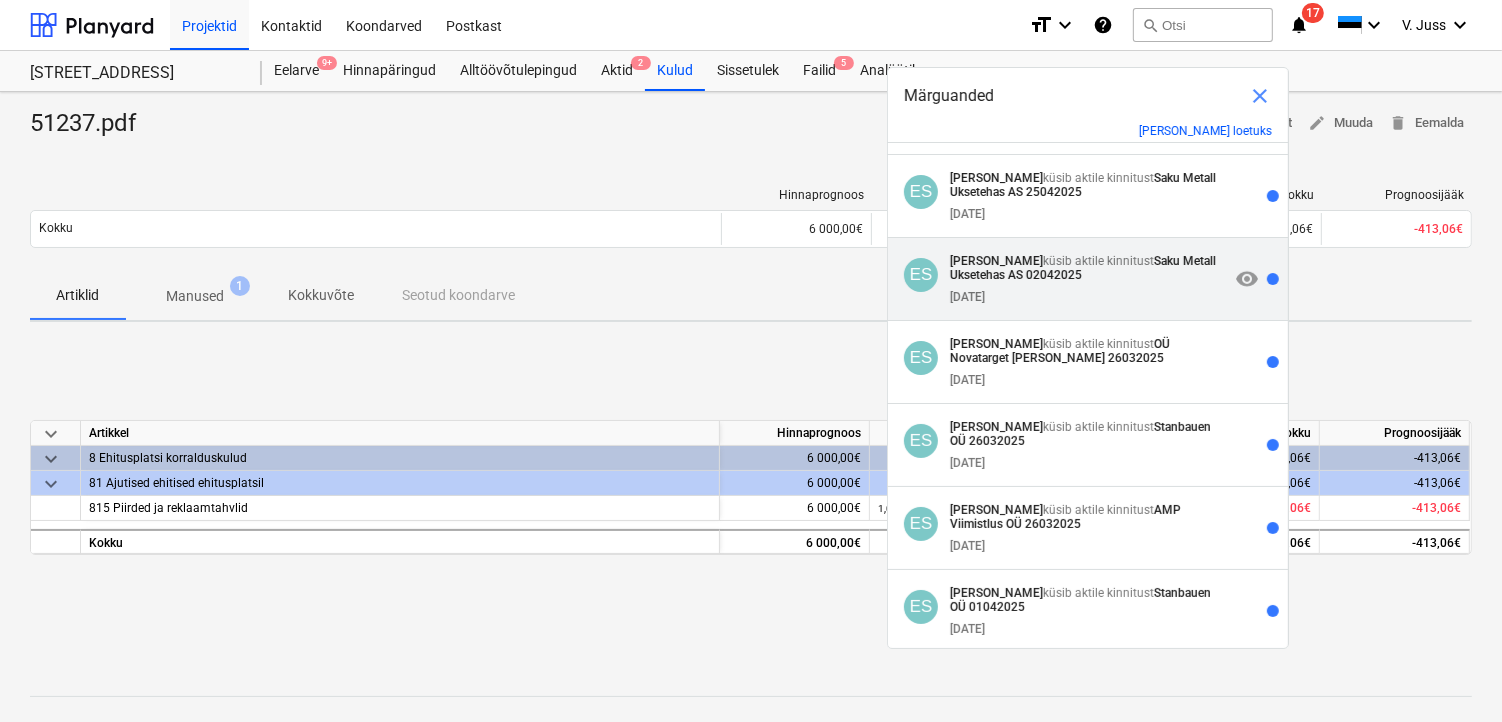 scroll, scrollTop: 928, scrollLeft: 0, axis: vertical 